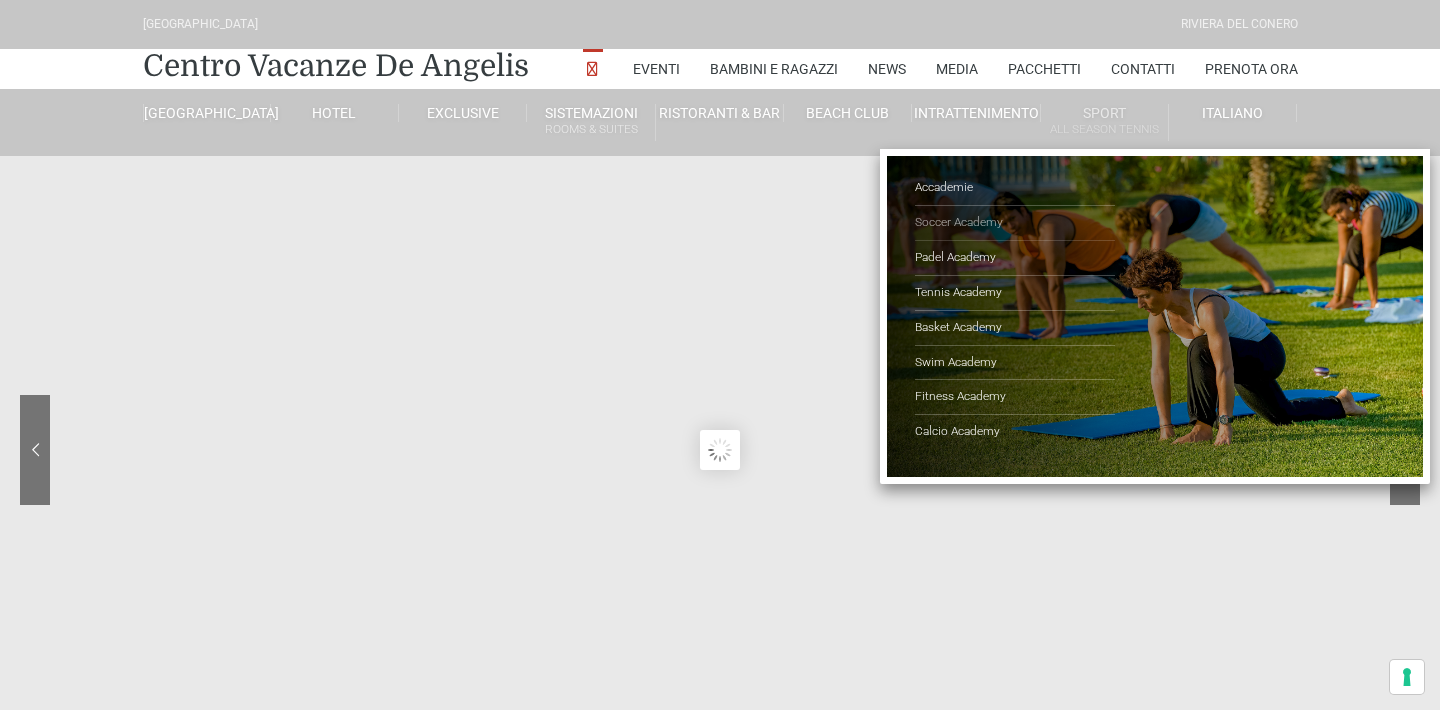 scroll, scrollTop: 0, scrollLeft: 0, axis: both 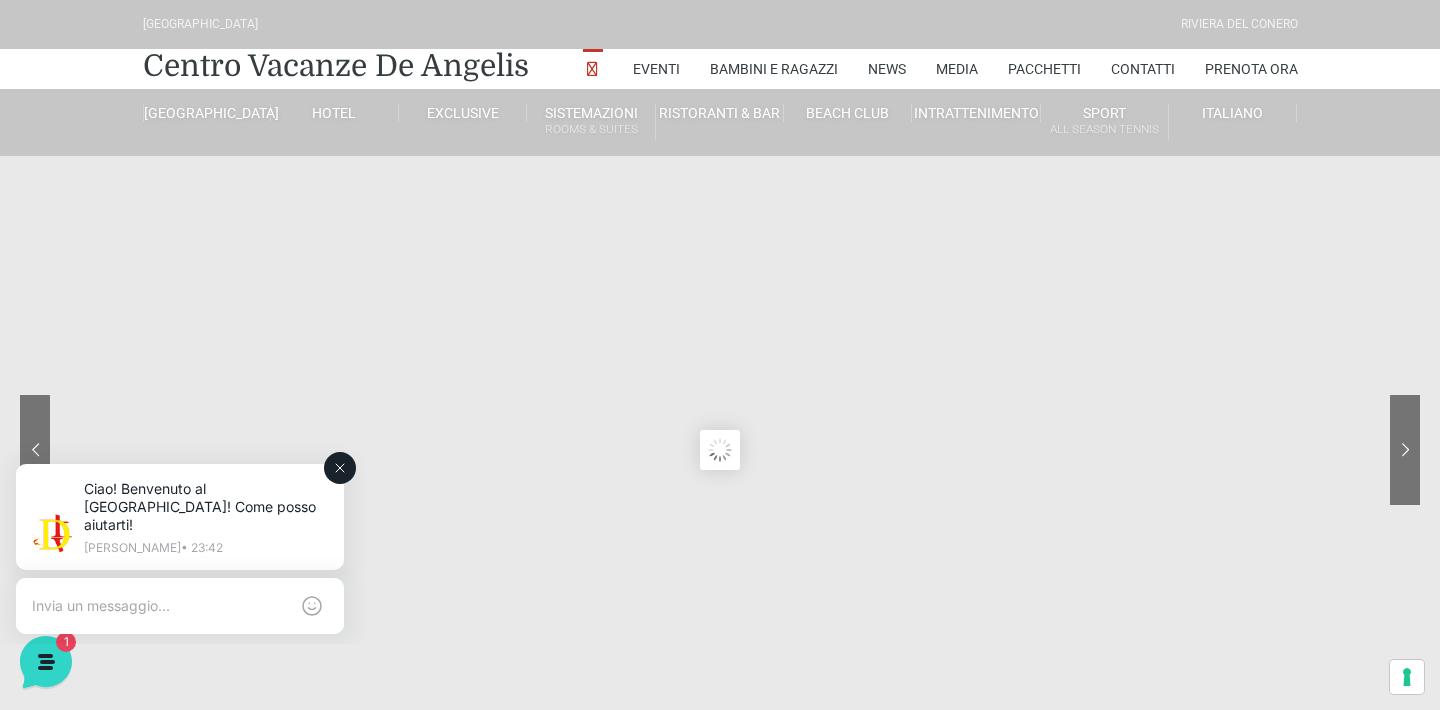 click 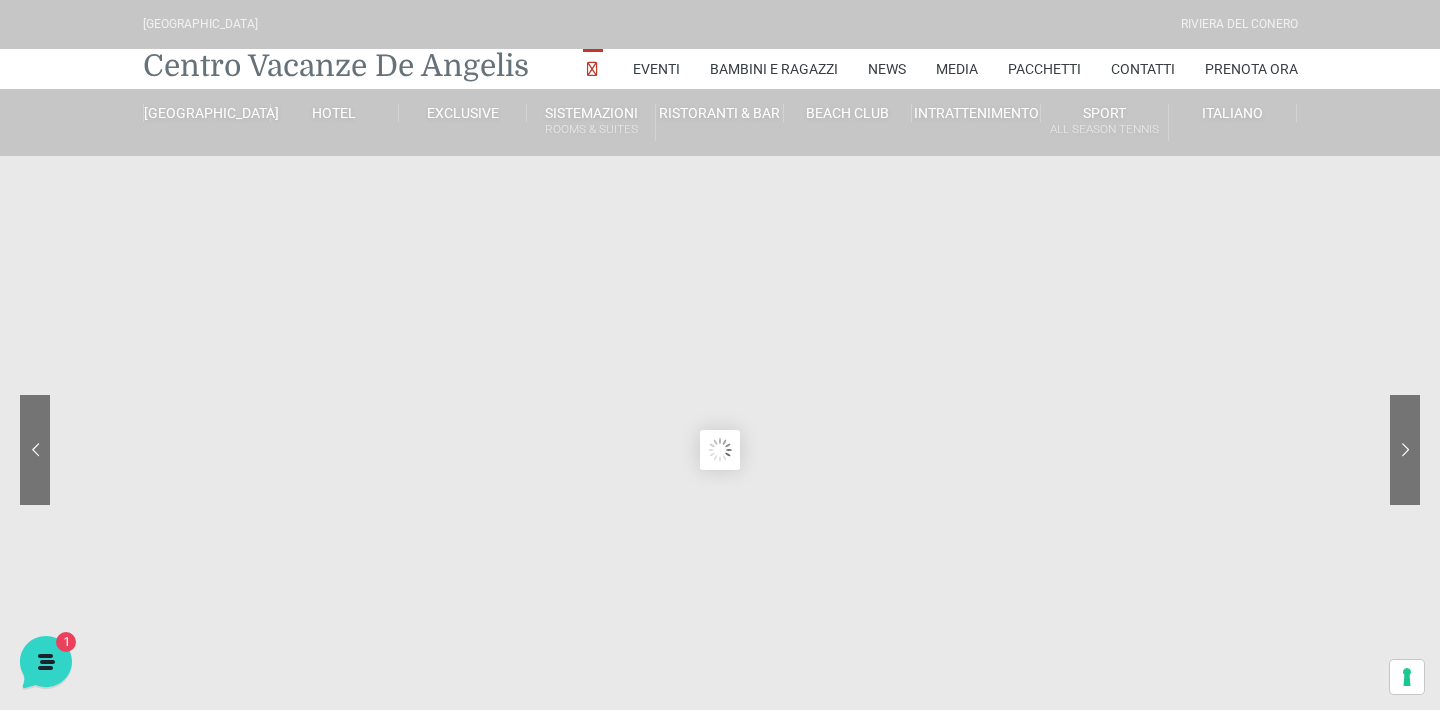 click on "Centro Vacanze De Angelis" at bounding box center [336, 66] 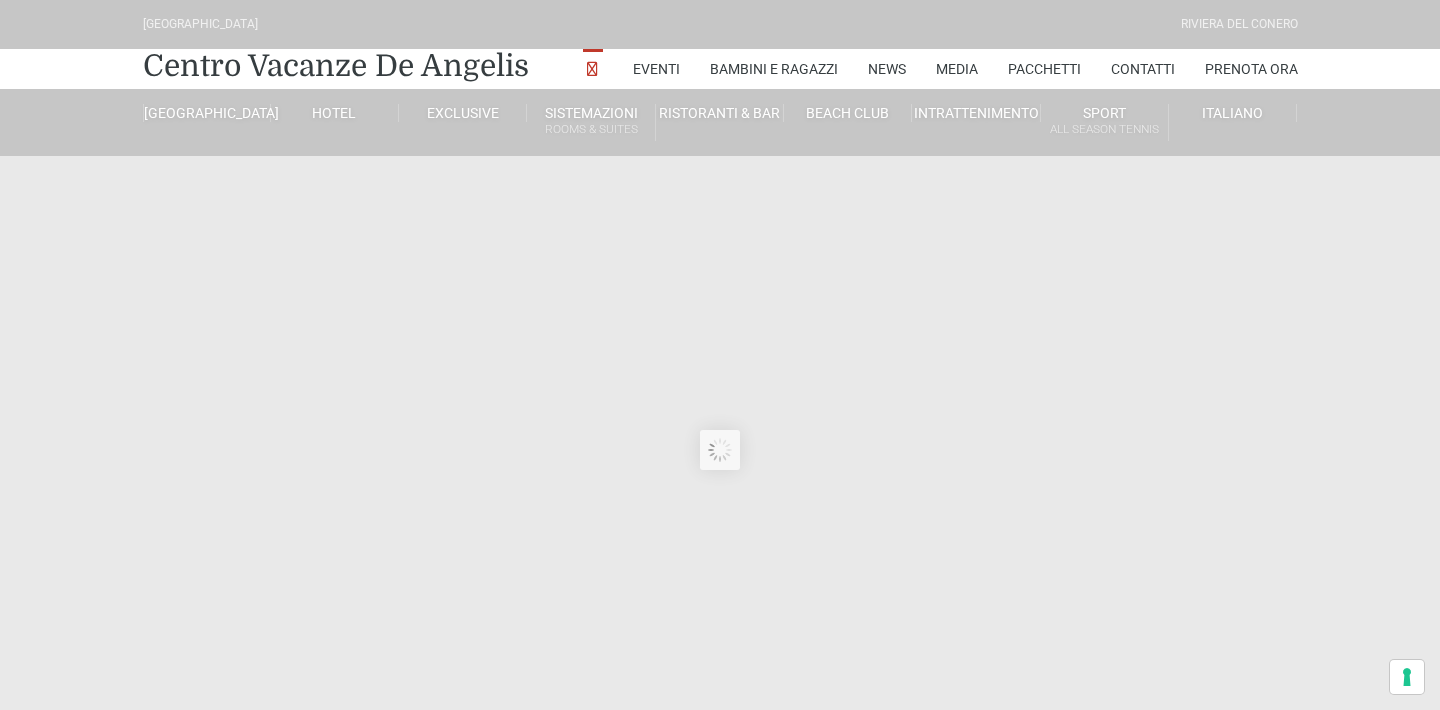 scroll, scrollTop: 0, scrollLeft: 0, axis: both 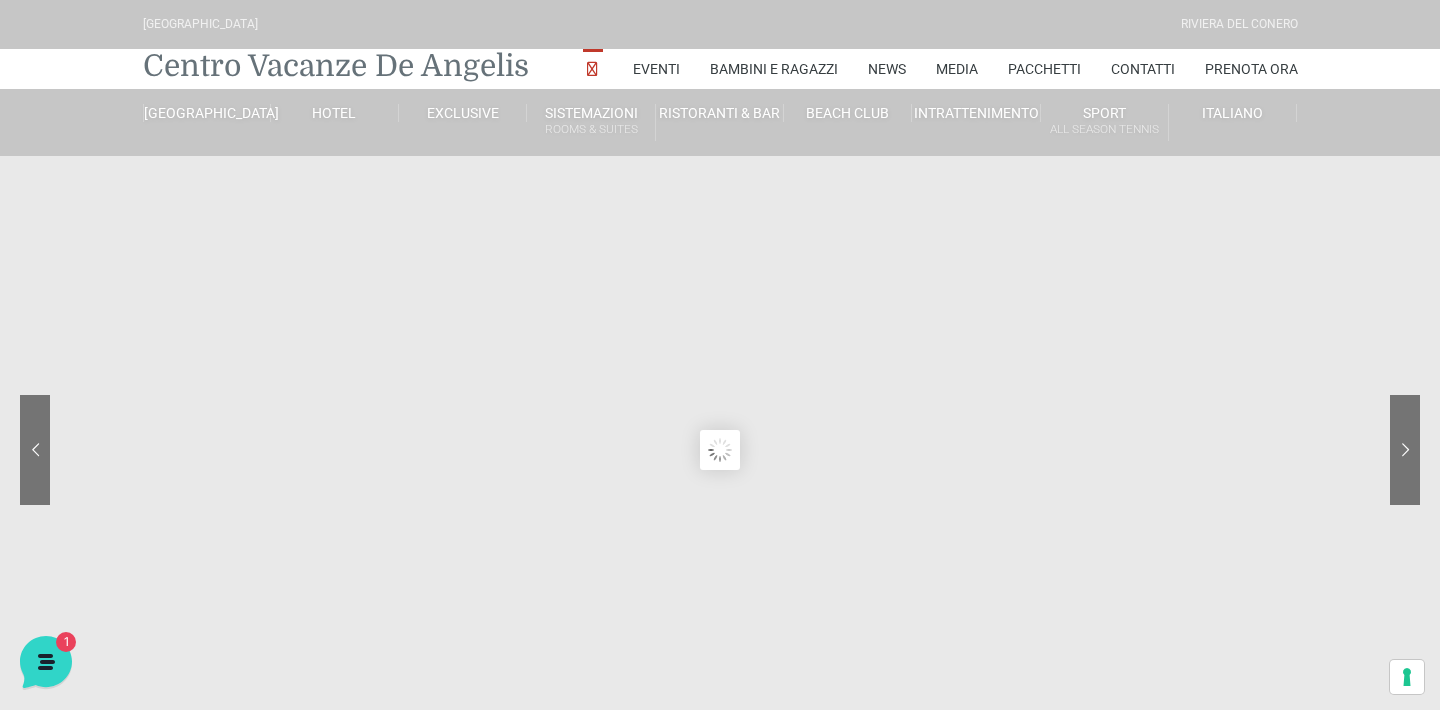 click on "Centro Vacanze De Angelis" at bounding box center (336, 66) 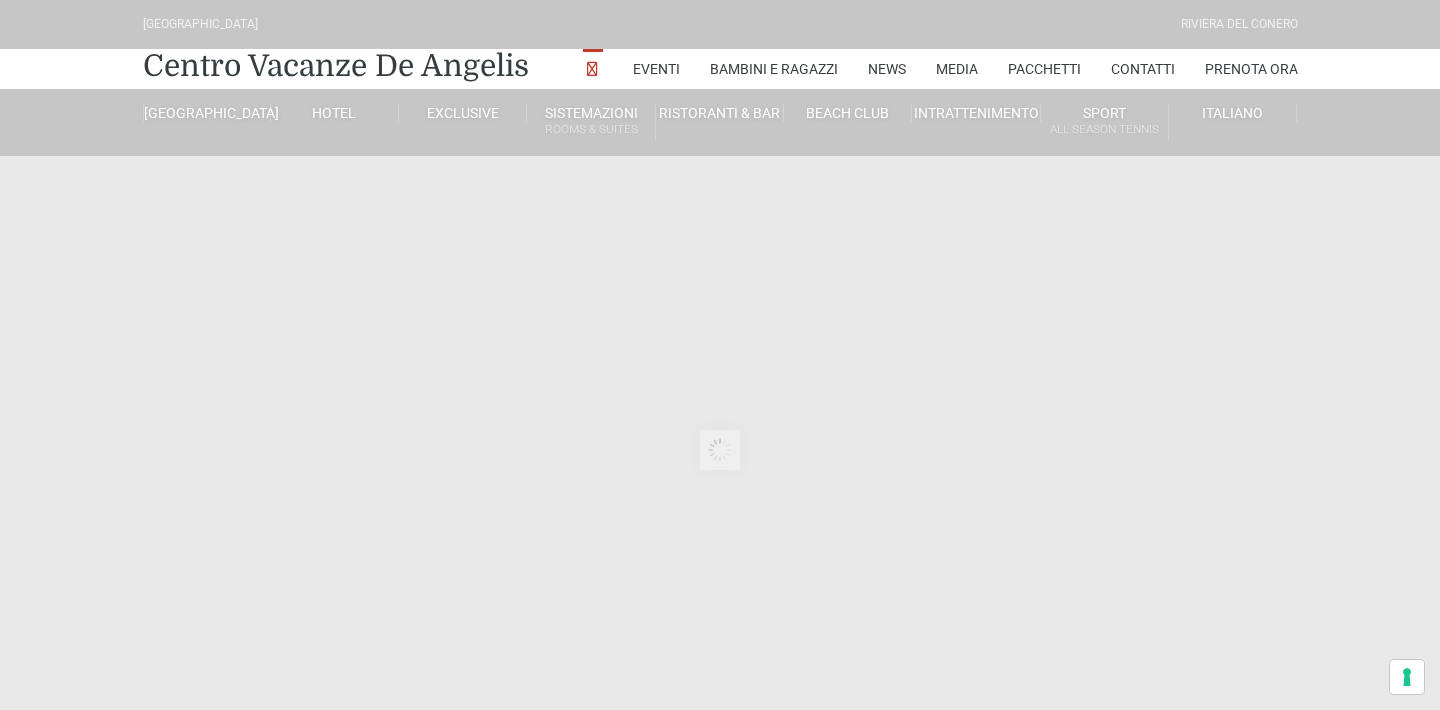 scroll, scrollTop: 0, scrollLeft: 0, axis: both 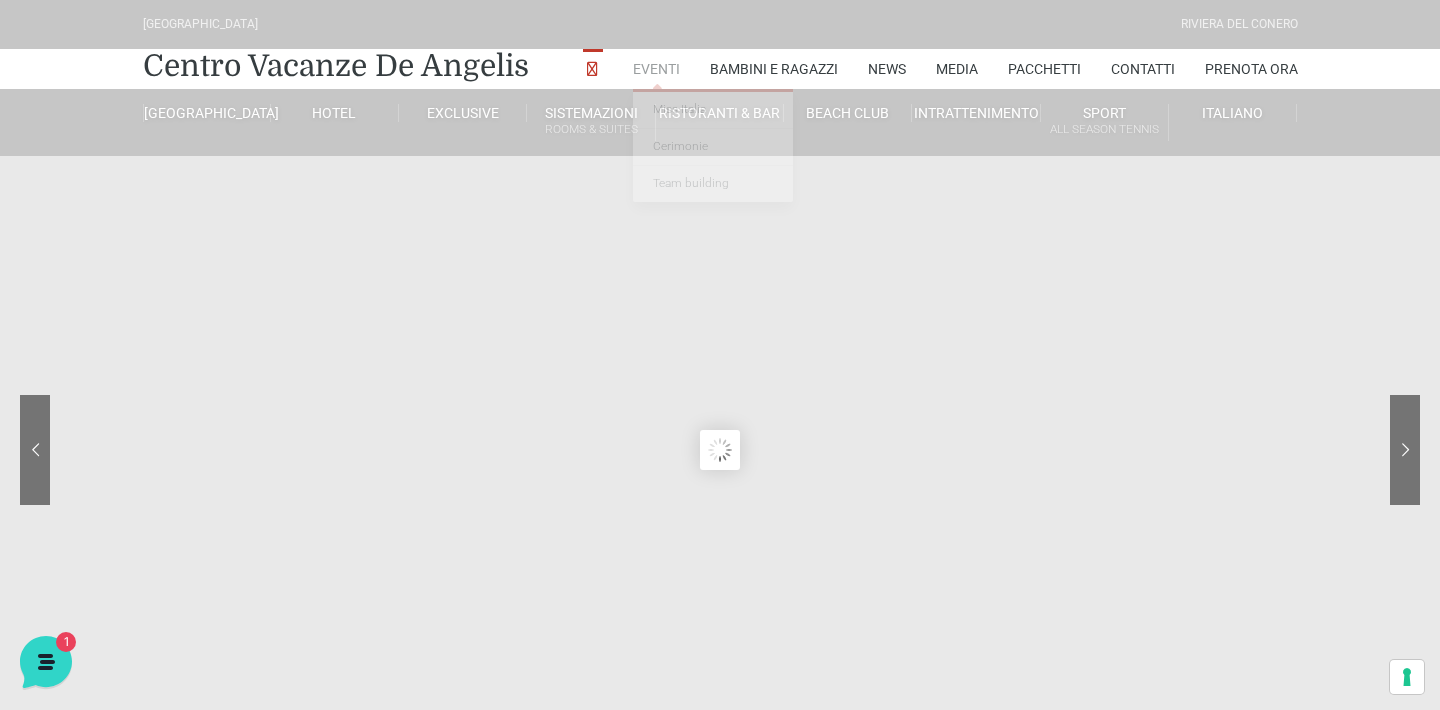 click on "Eventi" at bounding box center [656, 69] 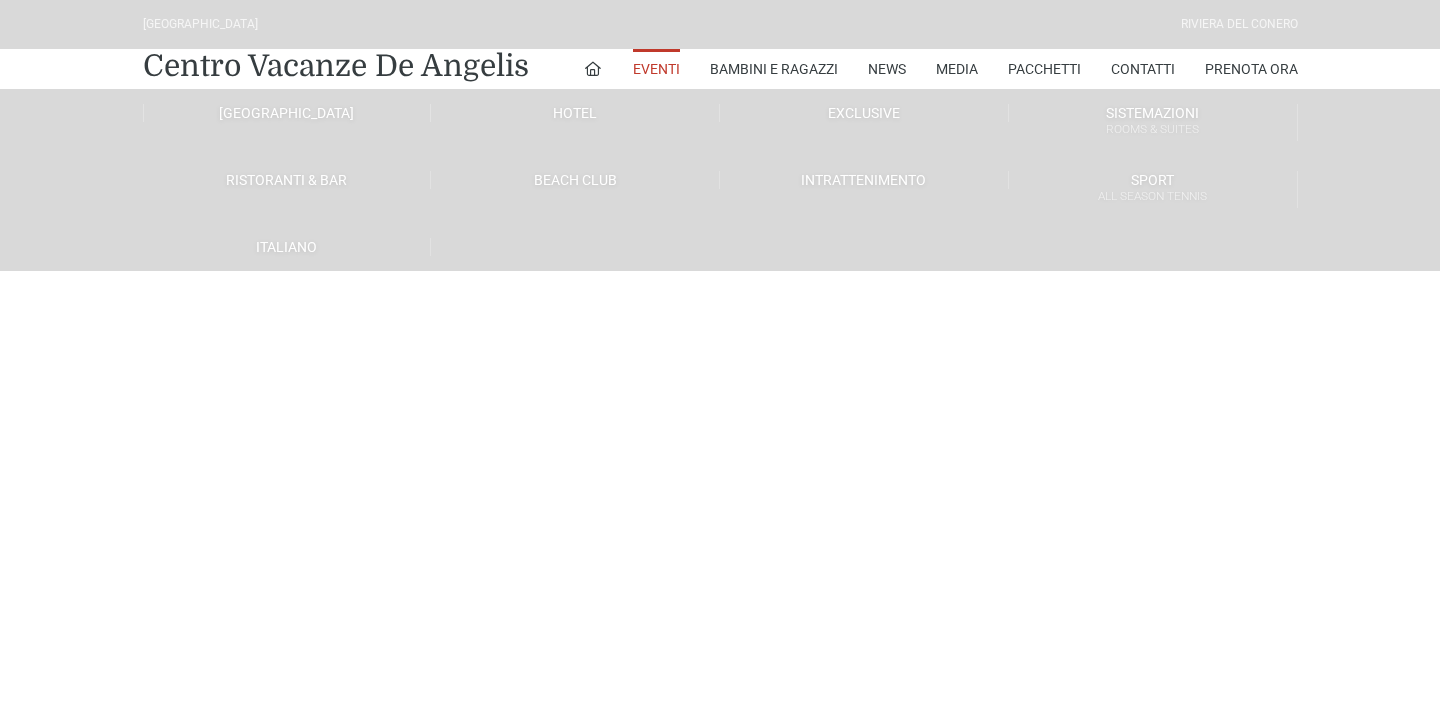 scroll, scrollTop: 0, scrollLeft: 0, axis: both 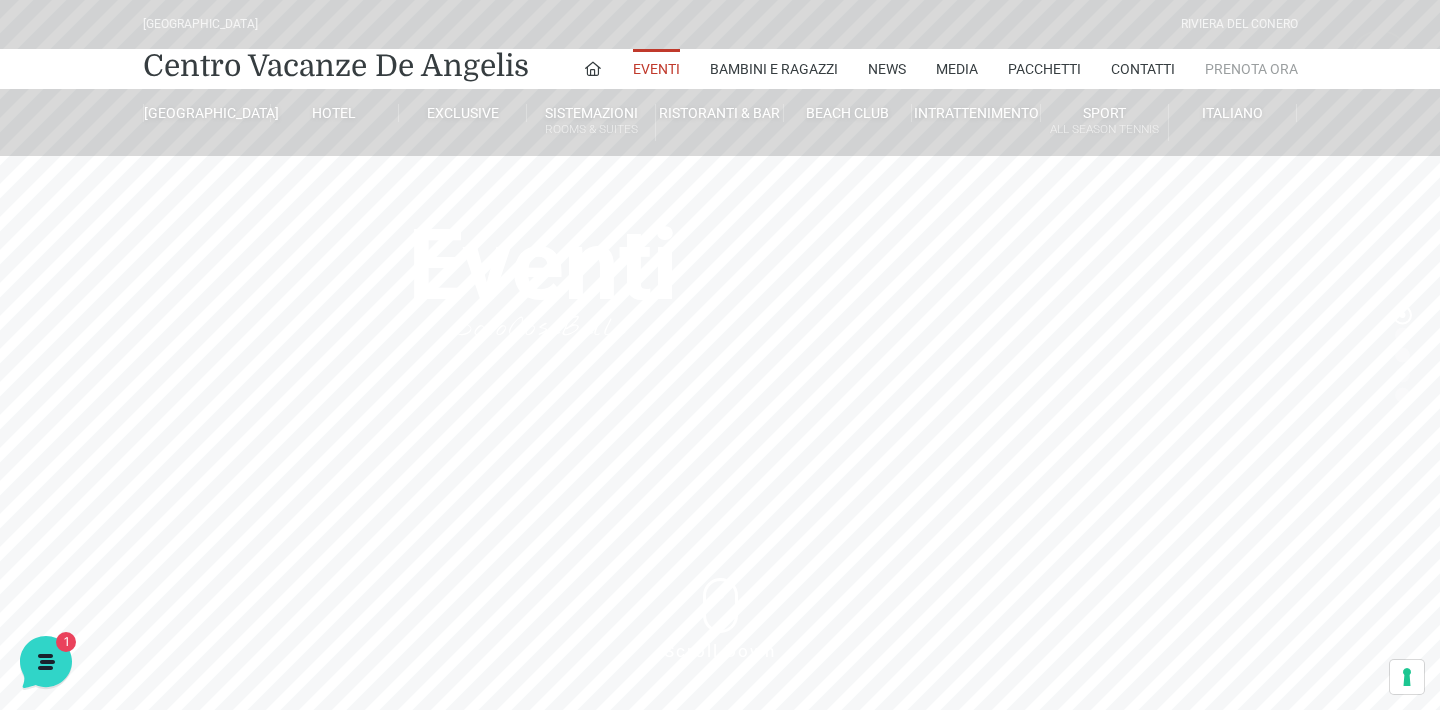 click on "Prenota Ora" at bounding box center (1251, 69) 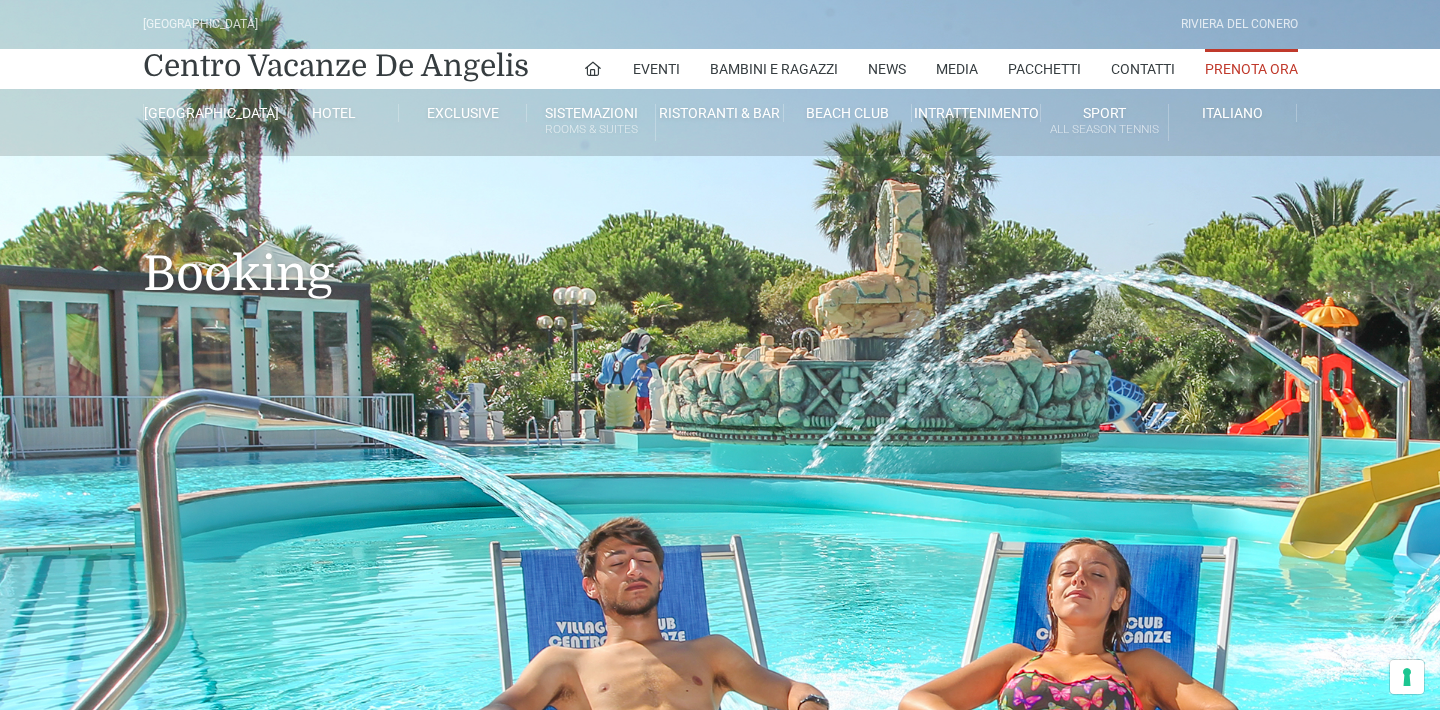 scroll, scrollTop: 0, scrollLeft: 0, axis: both 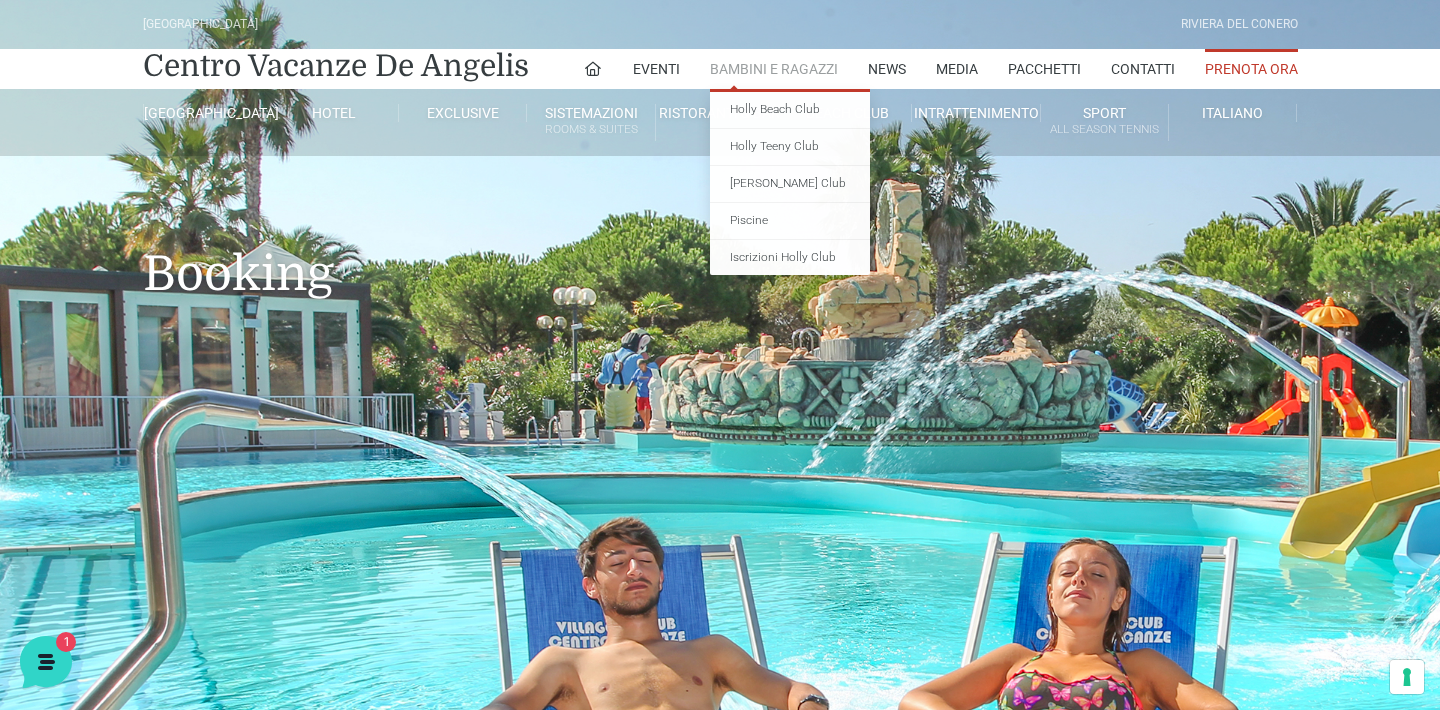 click on "Bambini e Ragazzi" at bounding box center (774, 69) 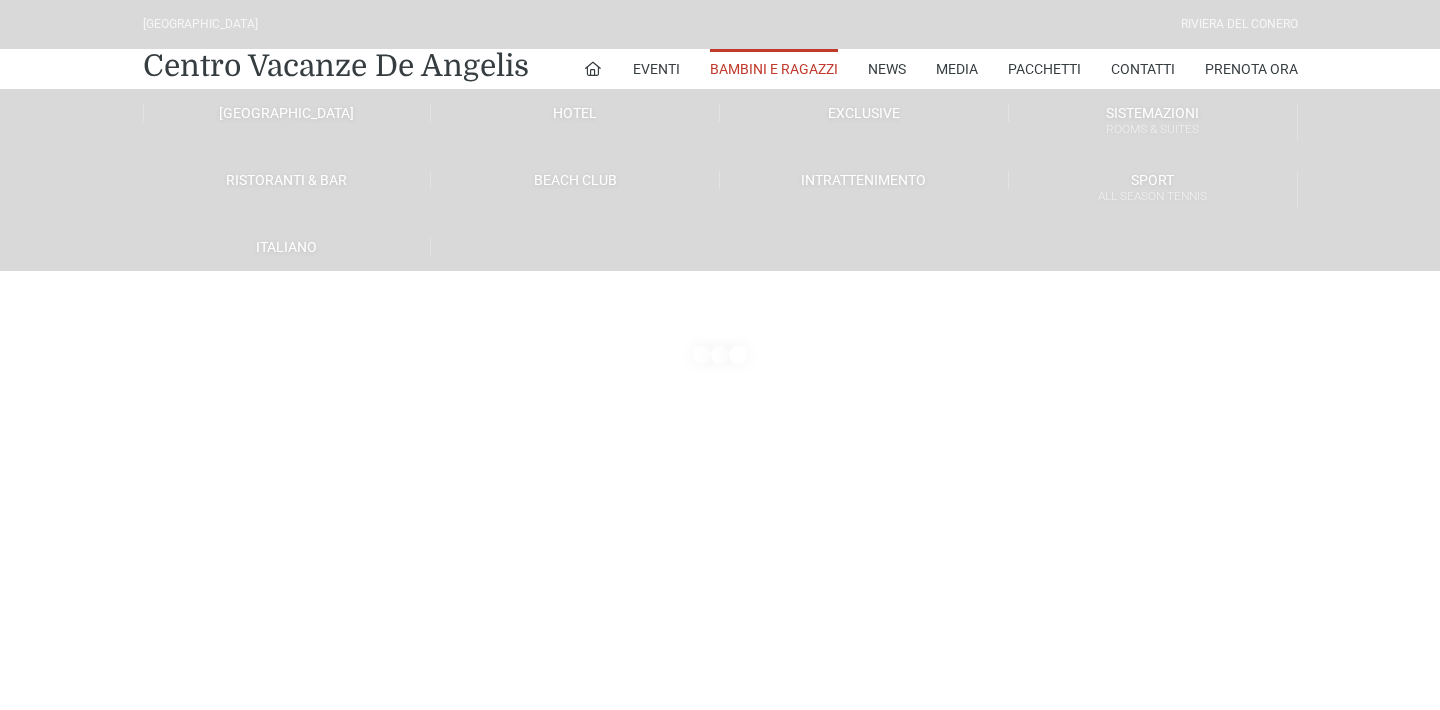 scroll, scrollTop: 0, scrollLeft: 0, axis: both 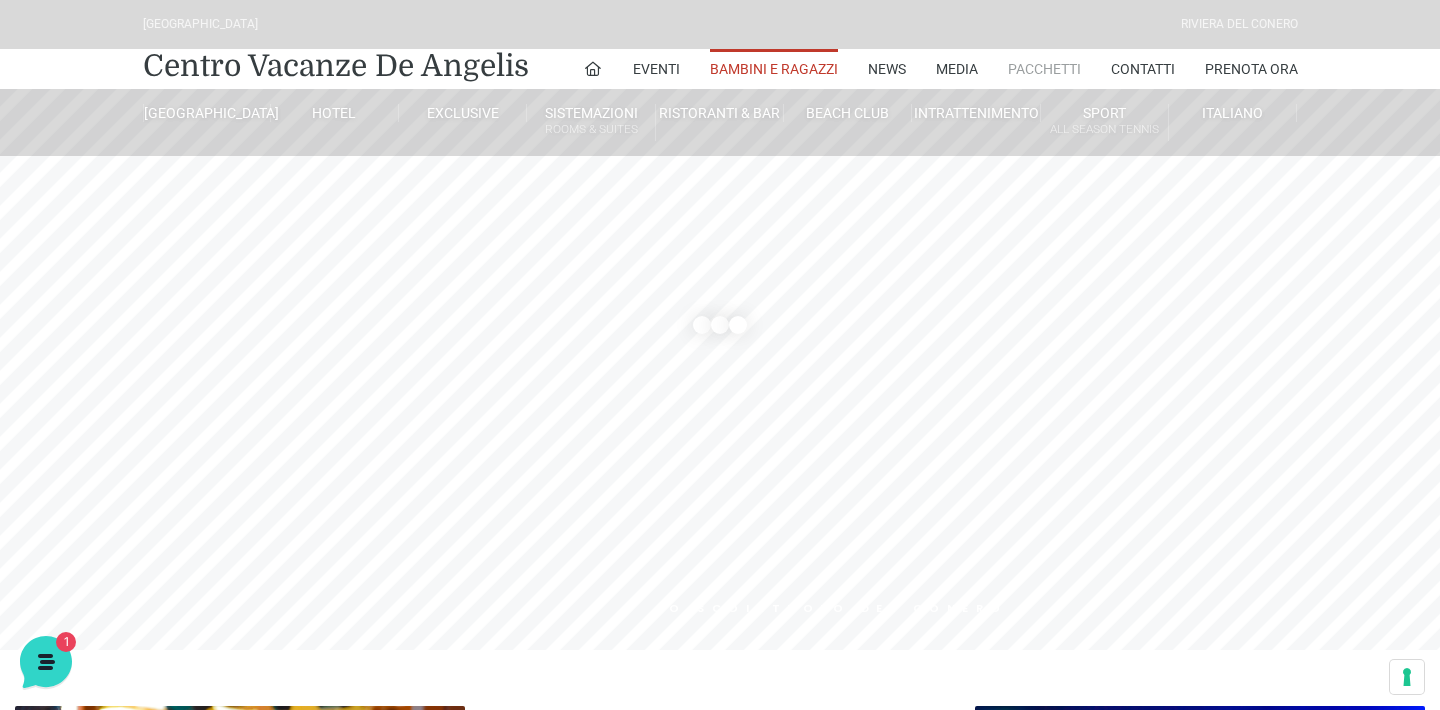 click on "Pacchetti" at bounding box center [1044, 69] 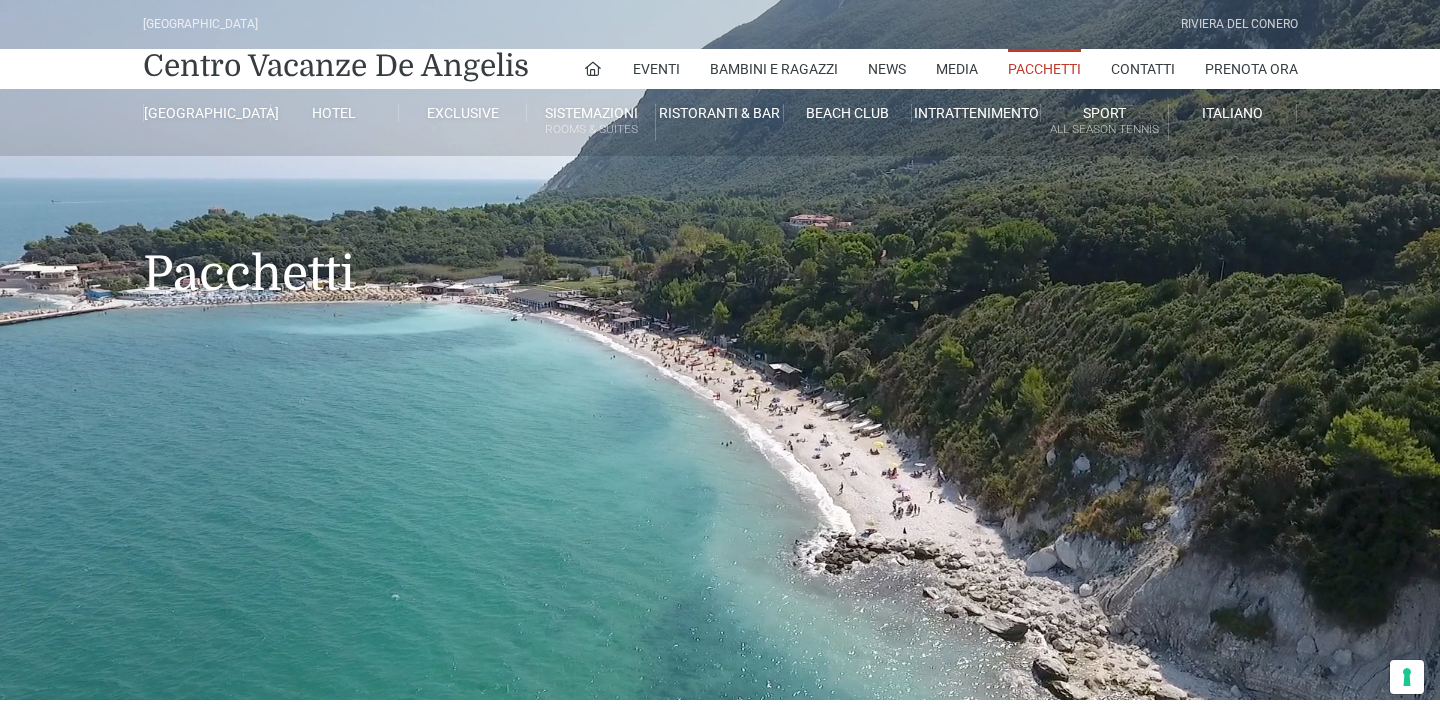scroll, scrollTop: 0, scrollLeft: 0, axis: both 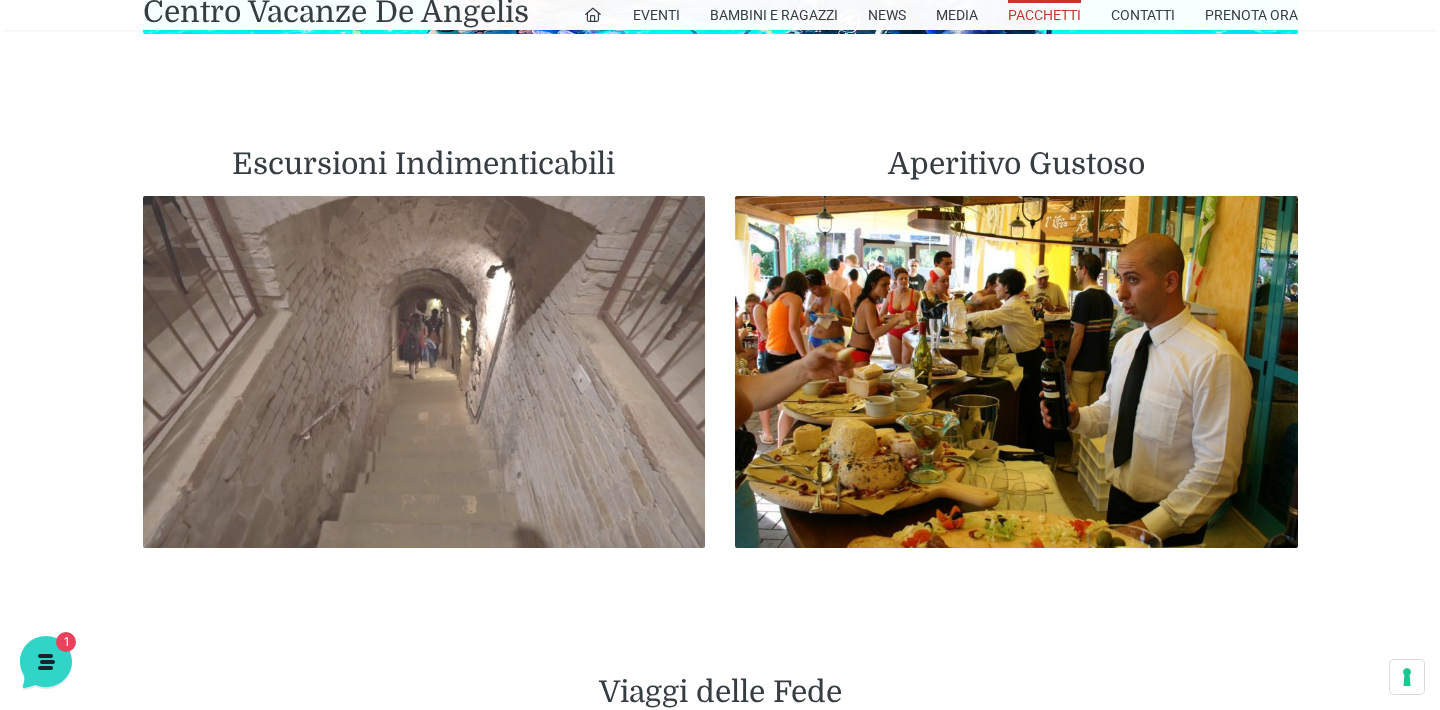 click at bounding box center (424, 372) 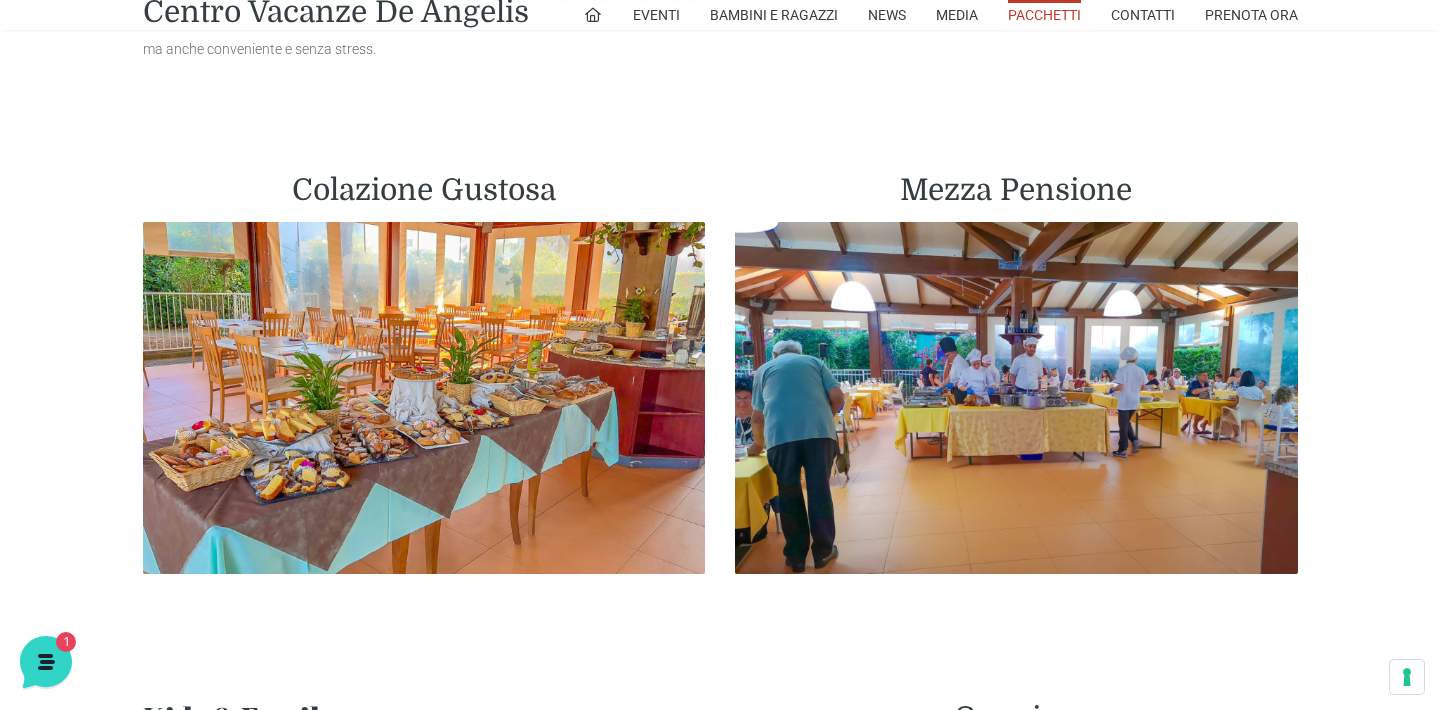 scroll, scrollTop: 1079, scrollLeft: 0, axis: vertical 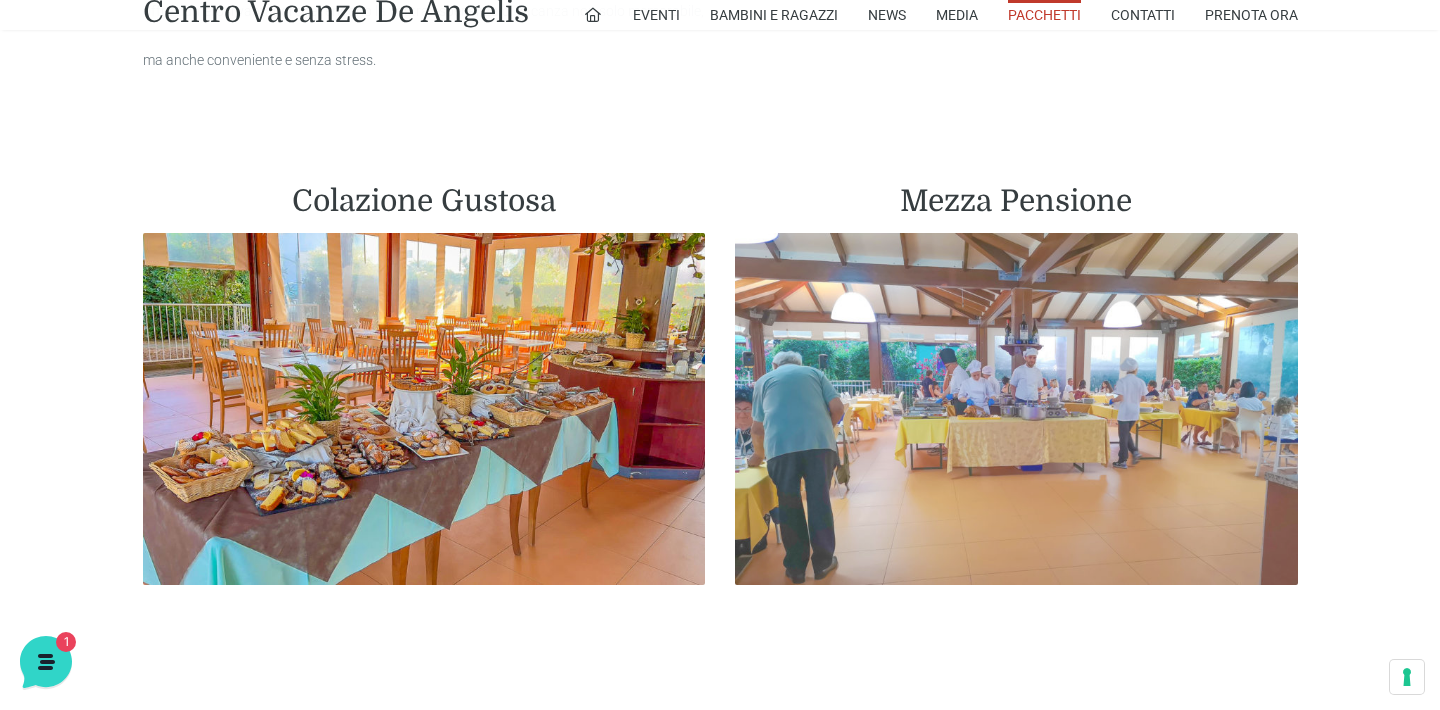 click at bounding box center (1016, 409) 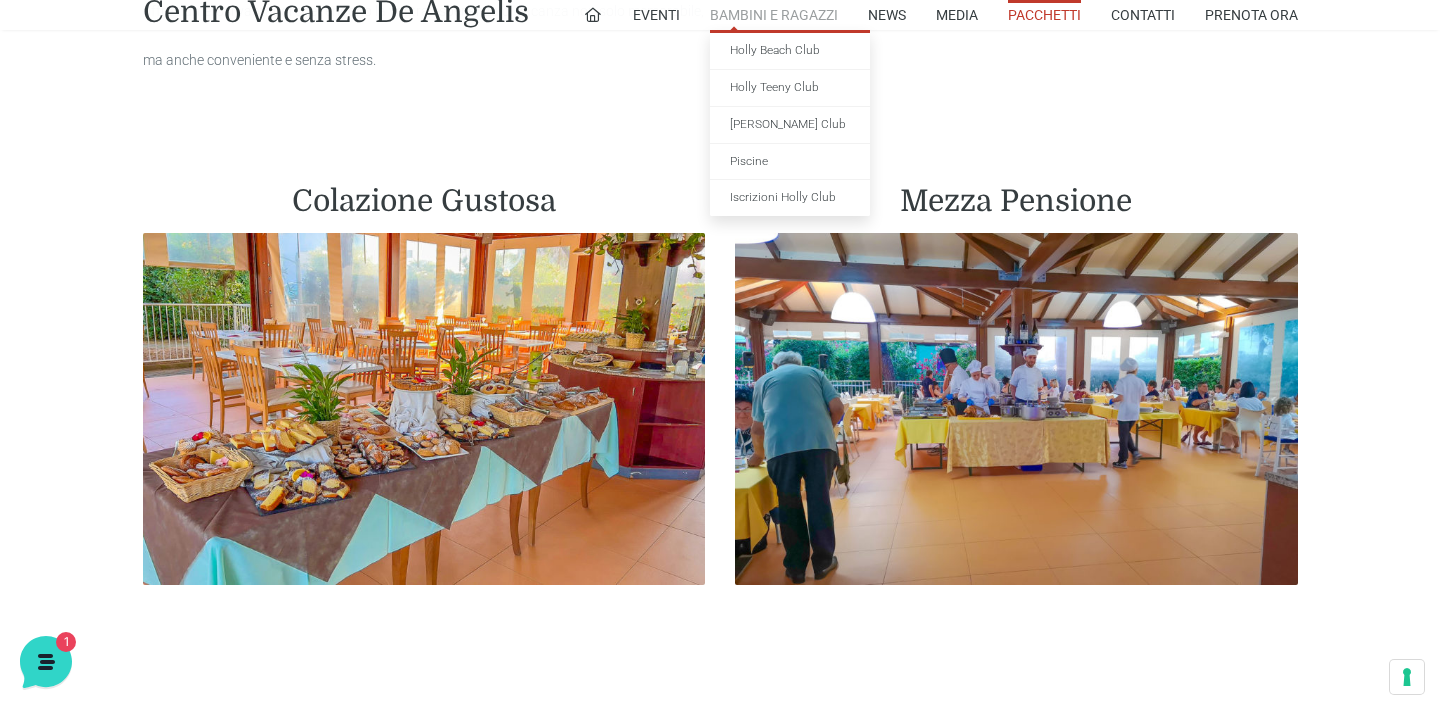 click on "Bambini e Ragazzi" at bounding box center (774, 15) 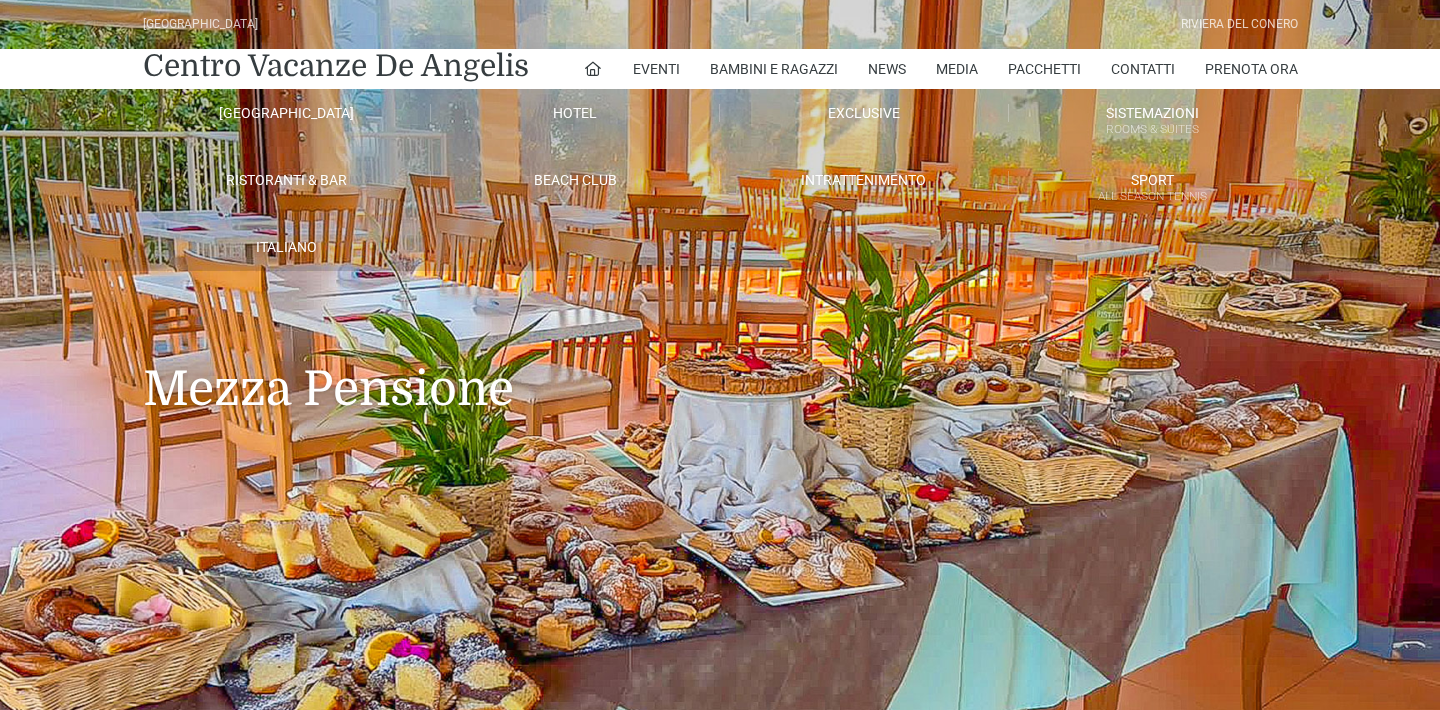 scroll, scrollTop: 0, scrollLeft: 0, axis: both 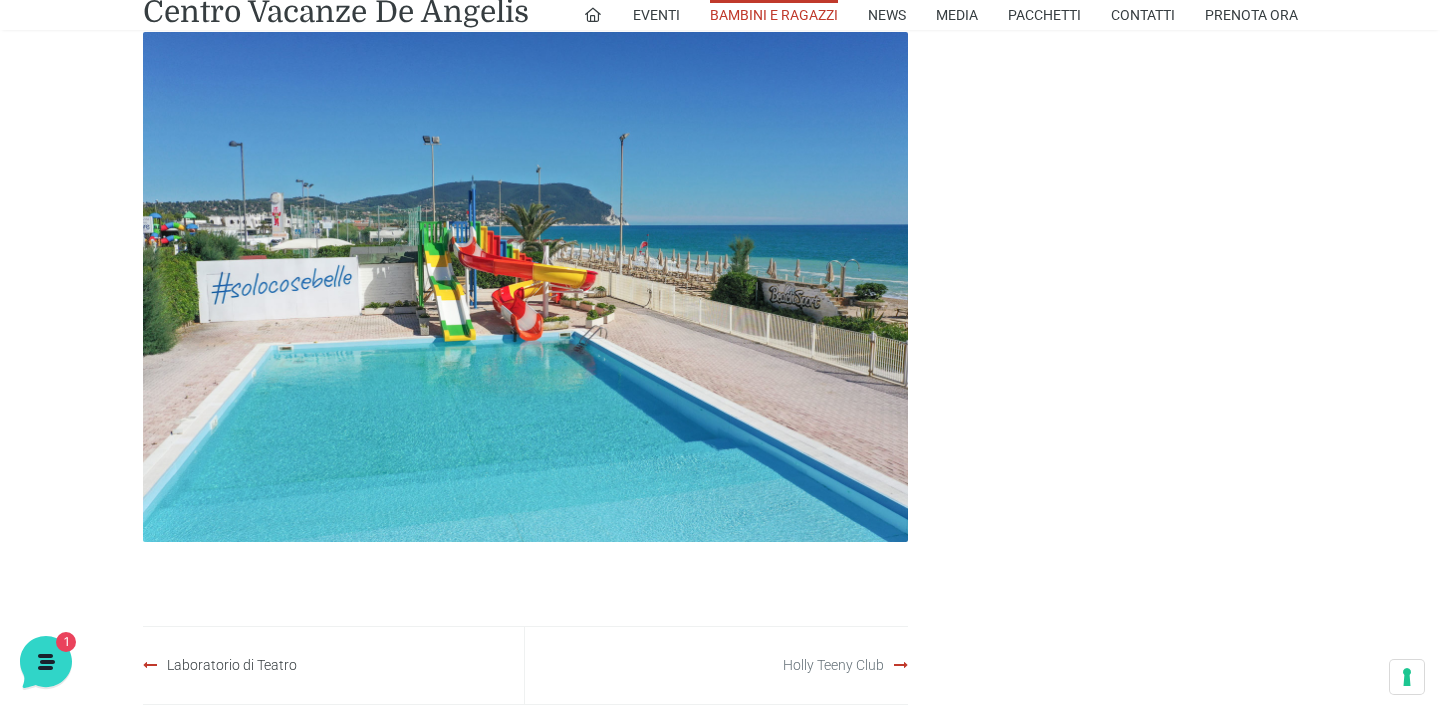 click on "Holly Teeny Club" at bounding box center [833, 665] 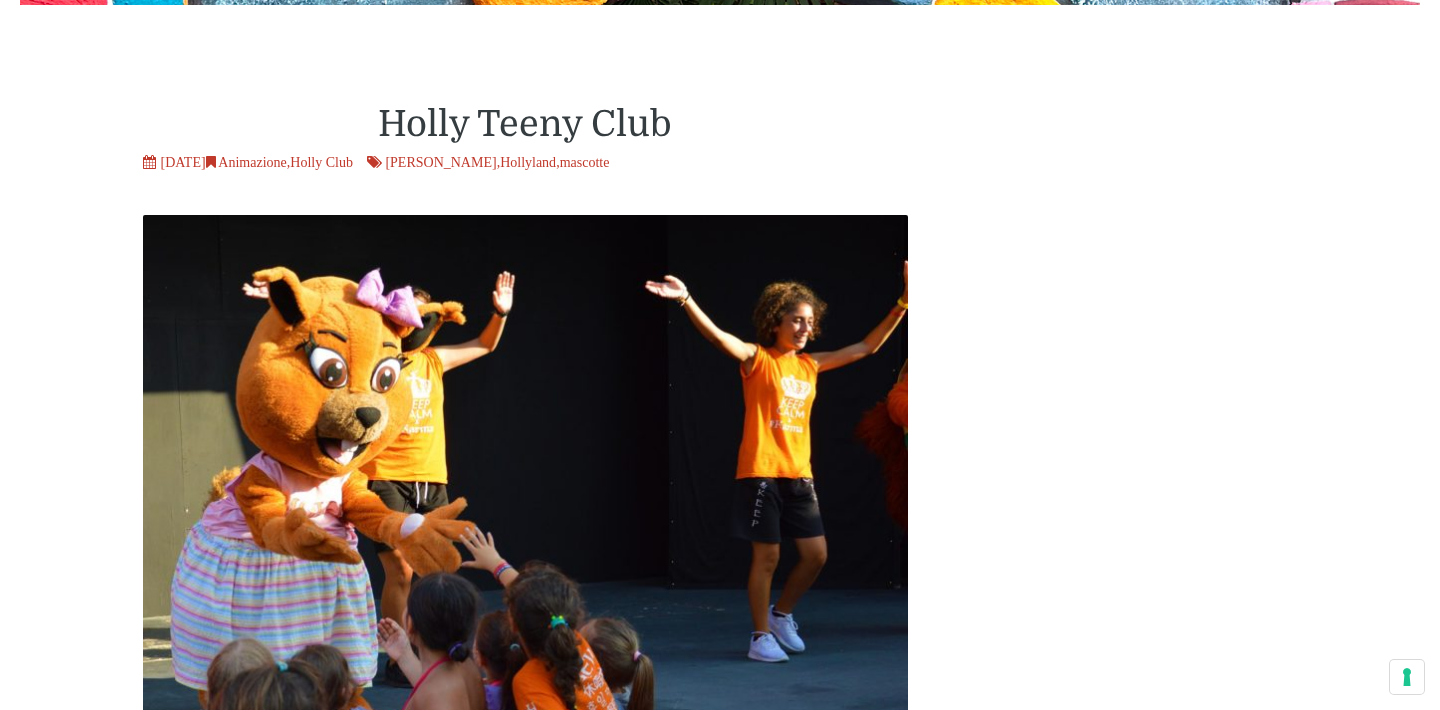 scroll, scrollTop: 0, scrollLeft: 0, axis: both 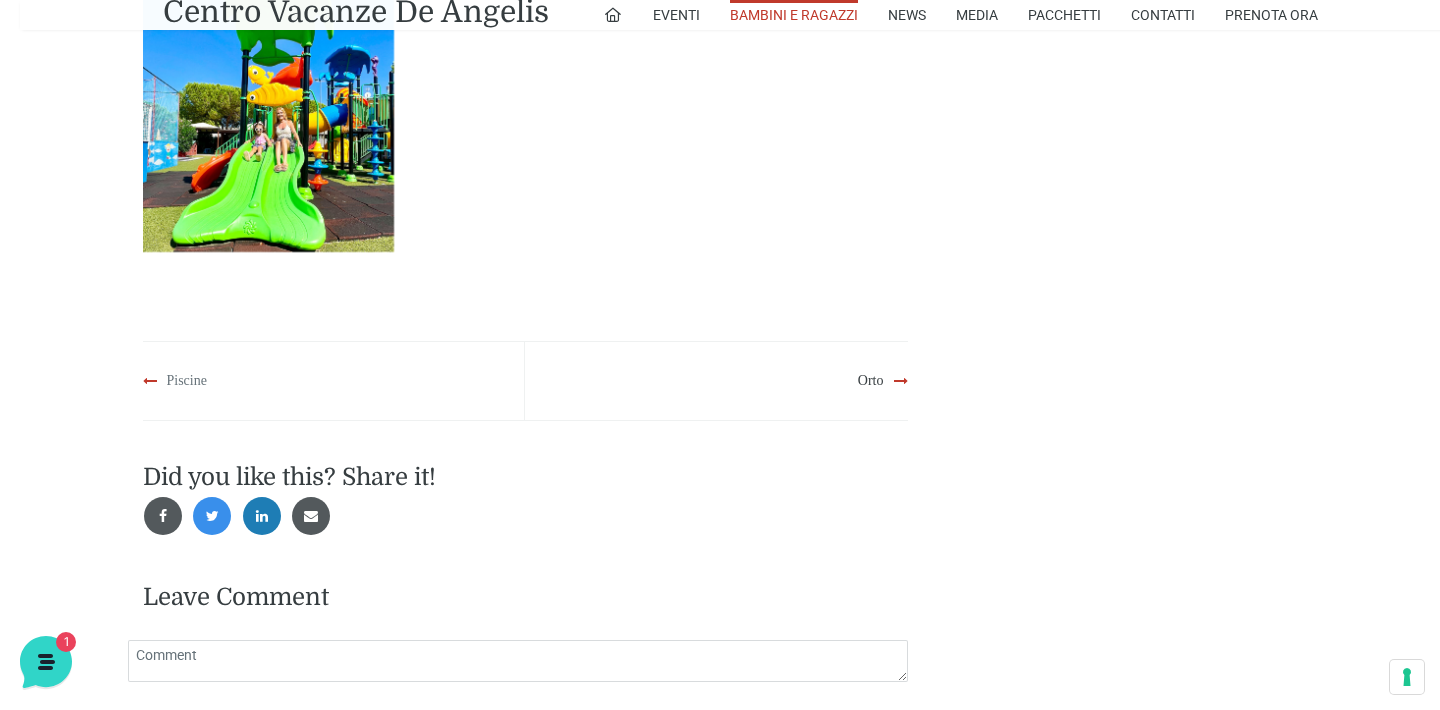 click on "Piscine" at bounding box center [187, 380] 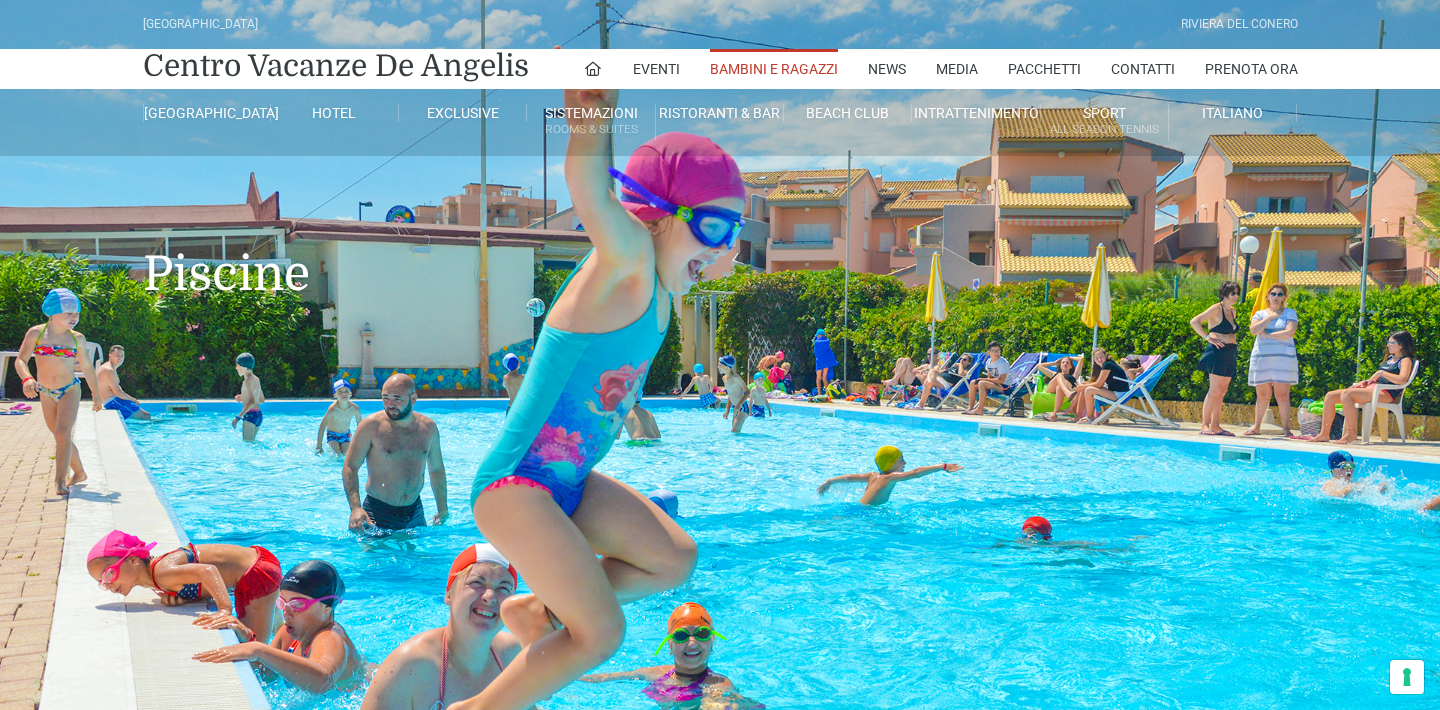 scroll, scrollTop: 0, scrollLeft: 0, axis: both 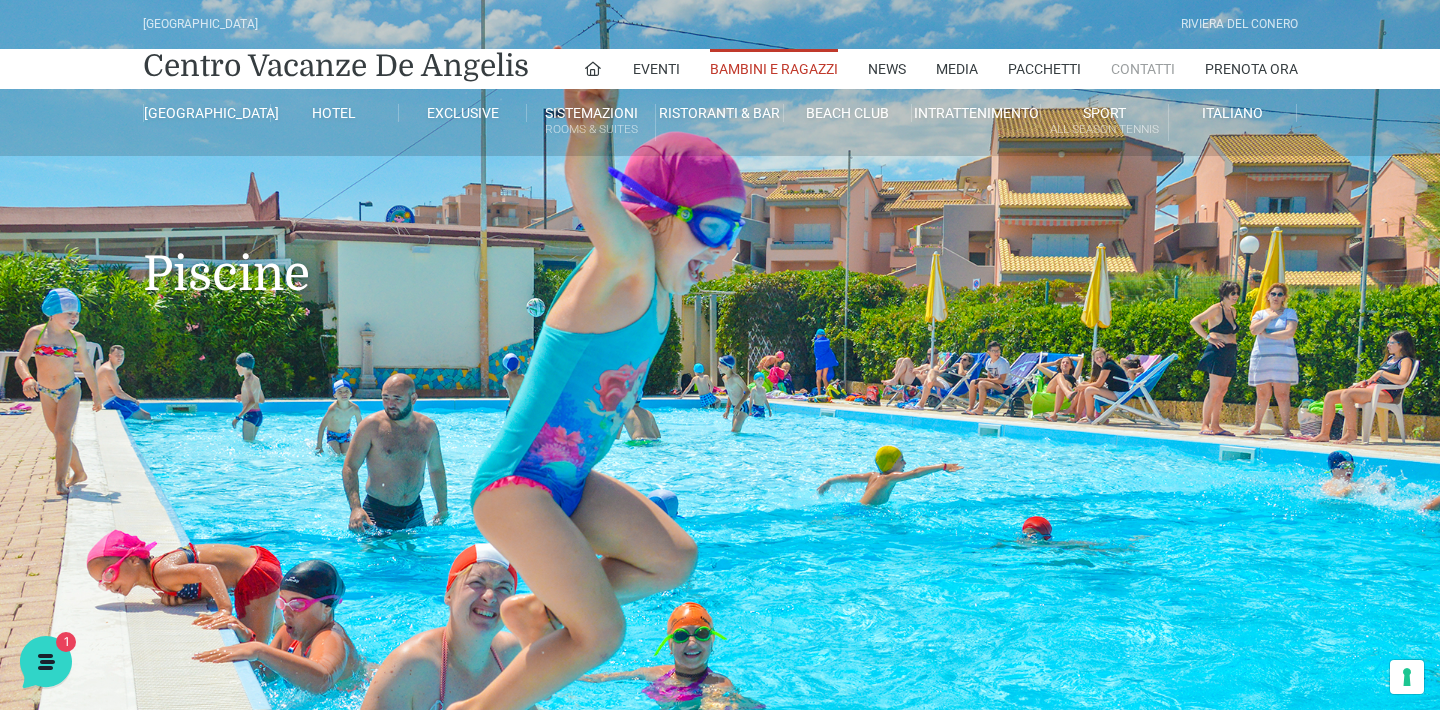 click on "Contatti" at bounding box center (1143, 69) 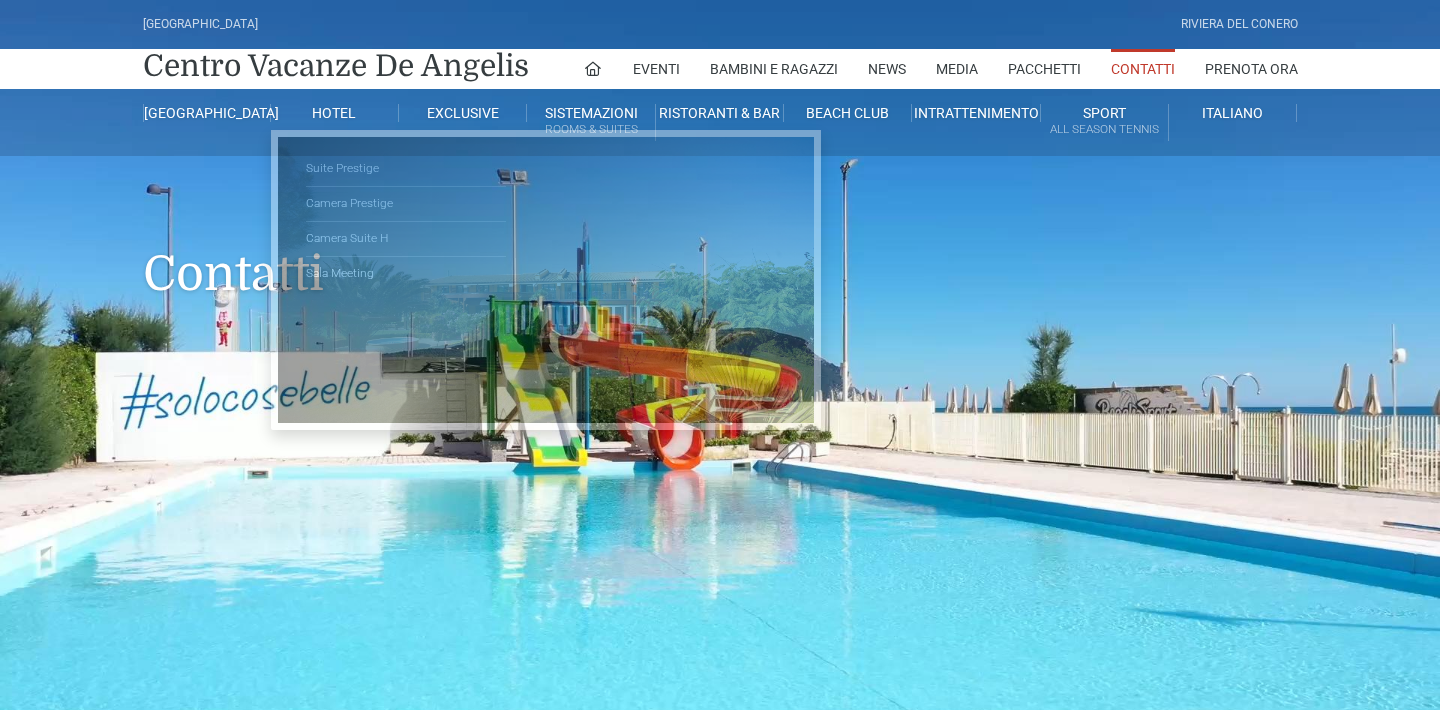 scroll, scrollTop: 0, scrollLeft: 0, axis: both 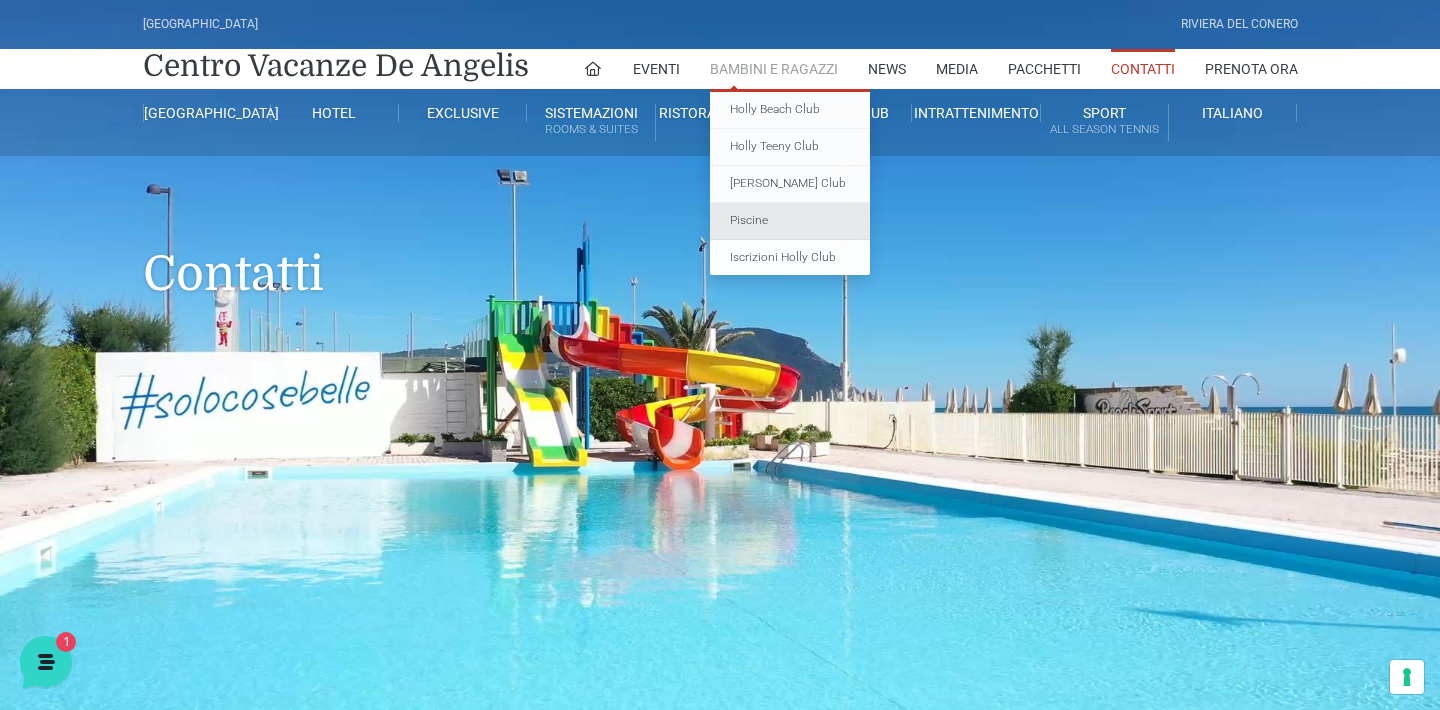 click on "Piscine" at bounding box center (790, 221) 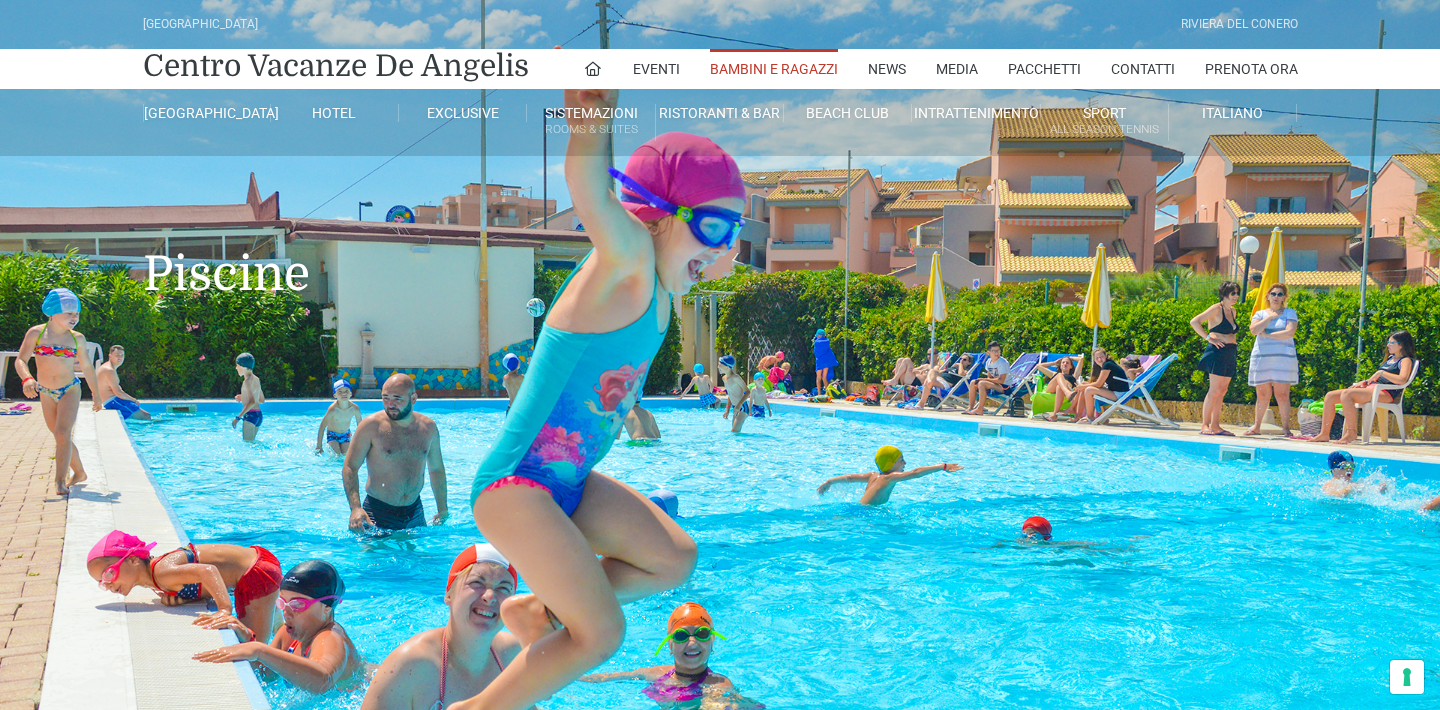 scroll, scrollTop: 0, scrollLeft: 0, axis: both 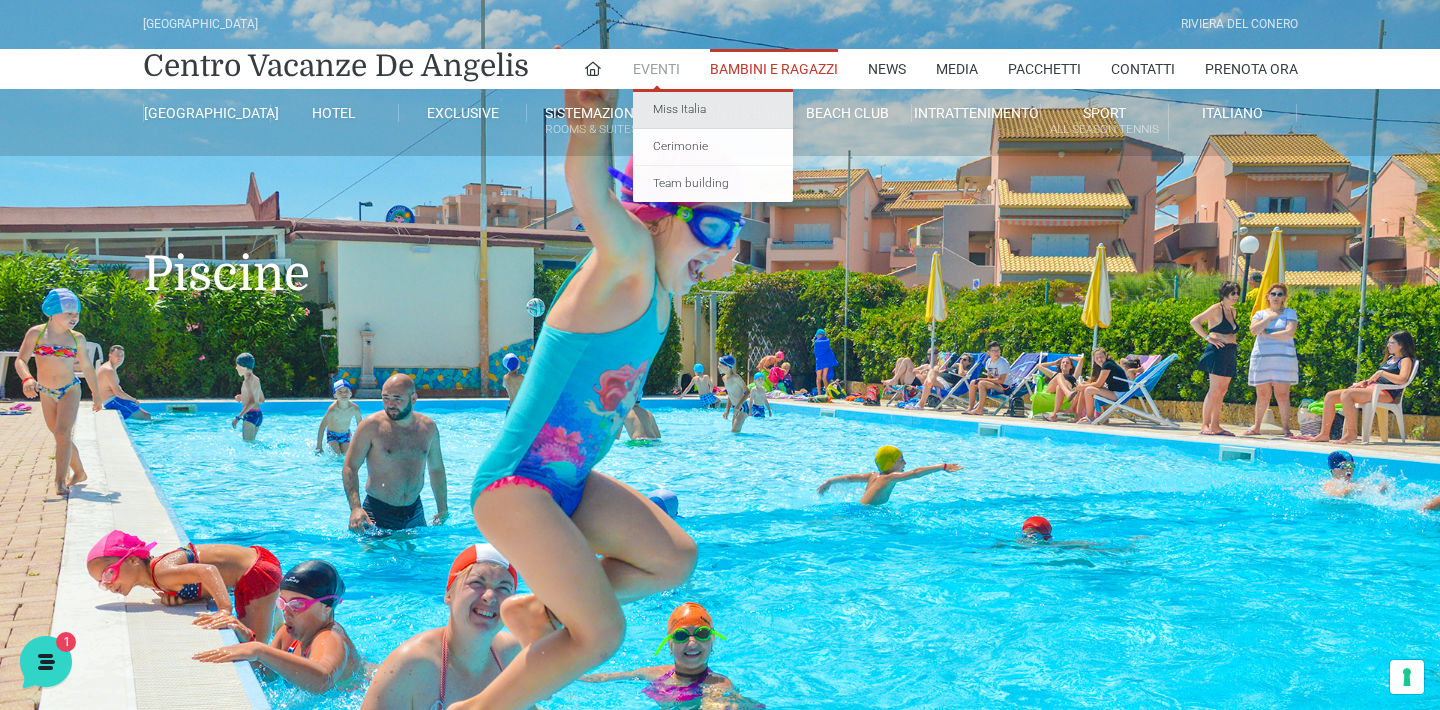 click on "Miss Italia" at bounding box center (713, 110) 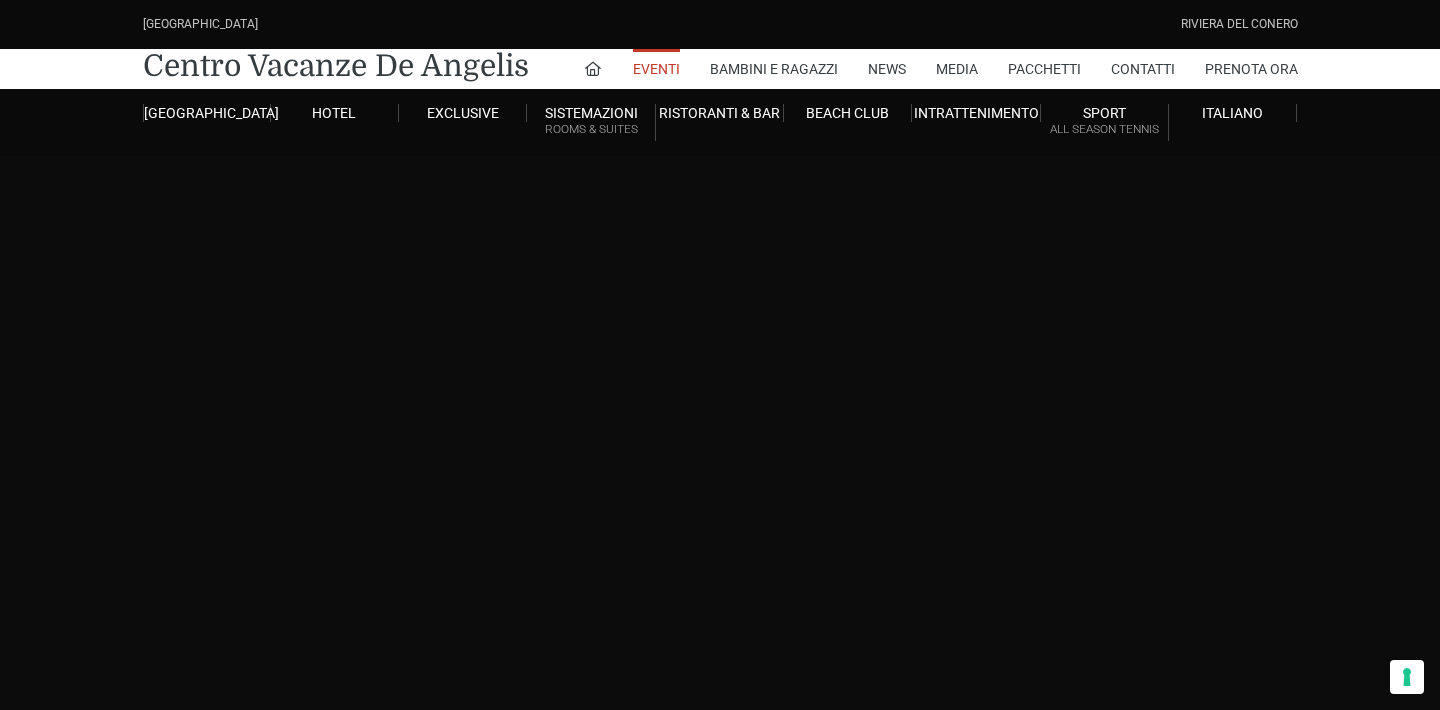 scroll, scrollTop: 0, scrollLeft: 0, axis: both 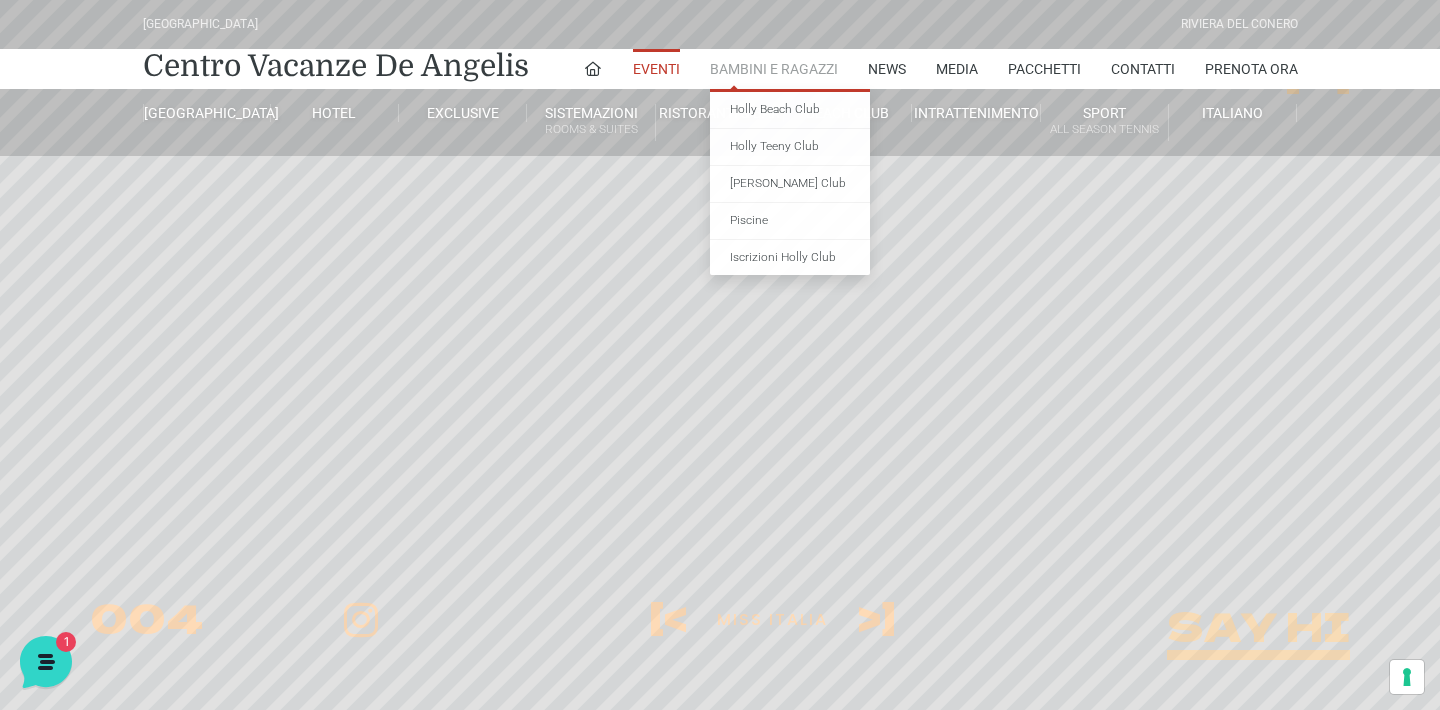 click on "Bambini e Ragazzi" at bounding box center [774, 69] 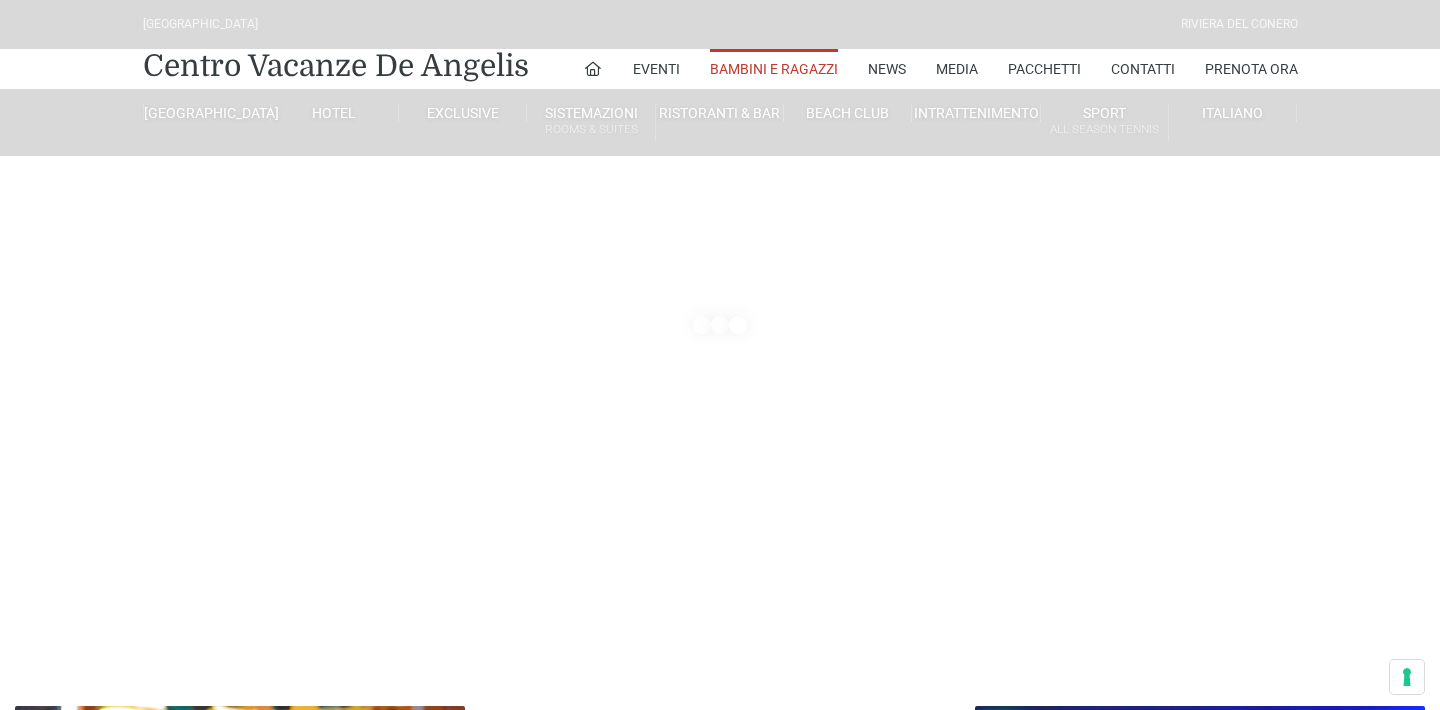 scroll, scrollTop: 0, scrollLeft: 0, axis: both 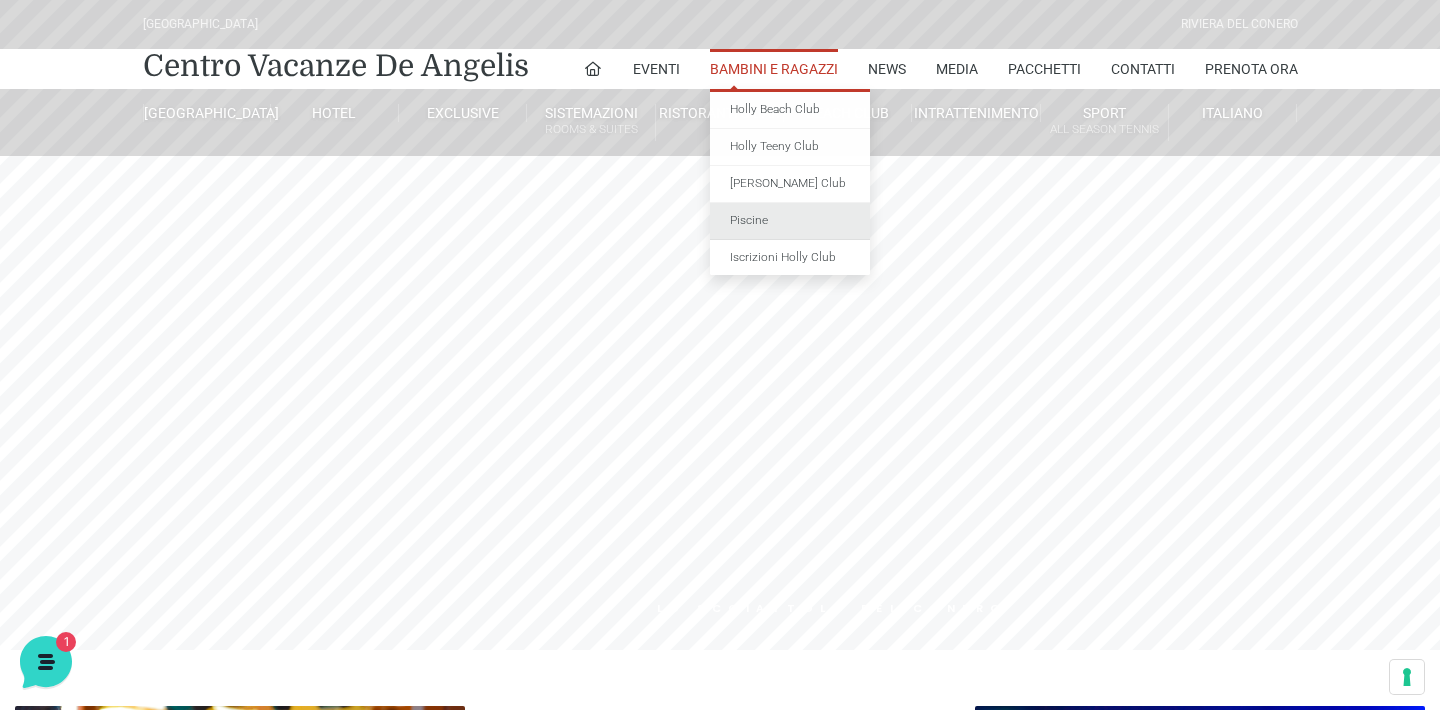 click on "Piscine" at bounding box center (790, 221) 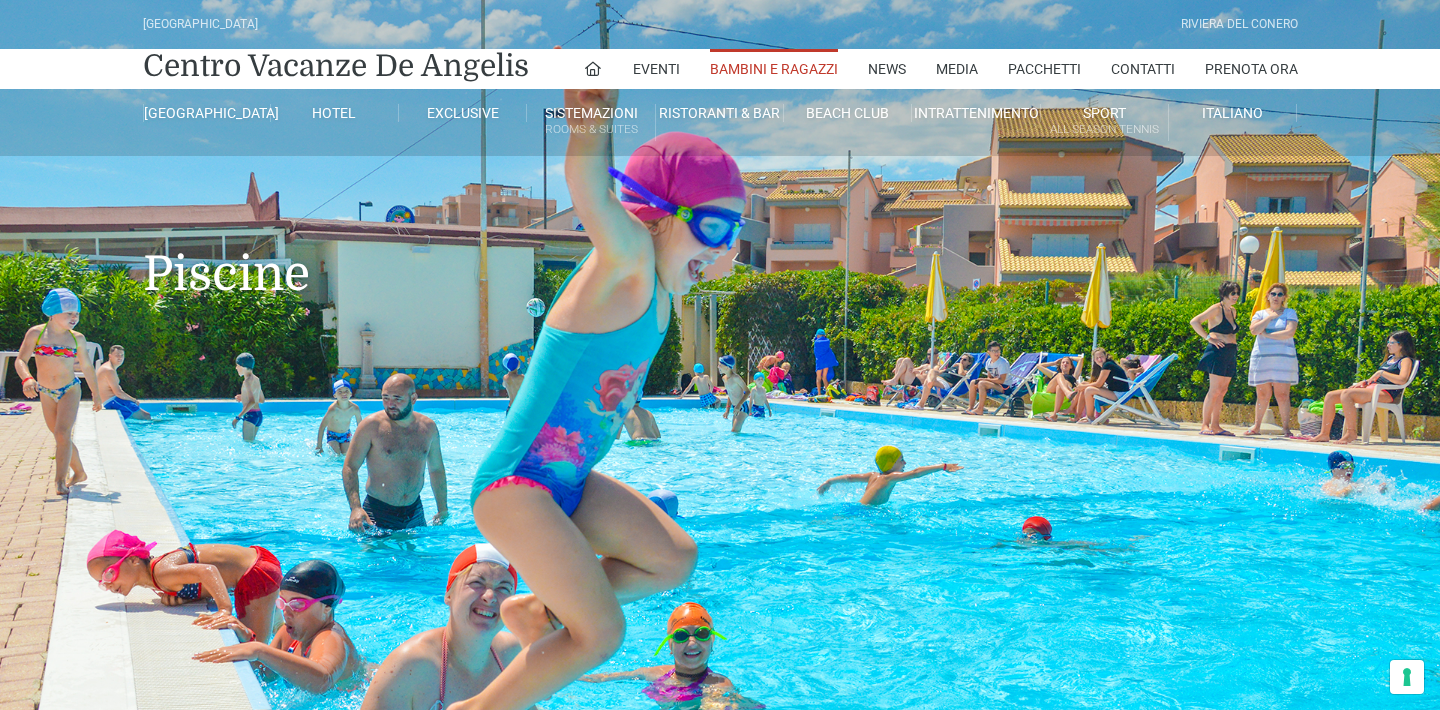 scroll, scrollTop: 0, scrollLeft: 0, axis: both 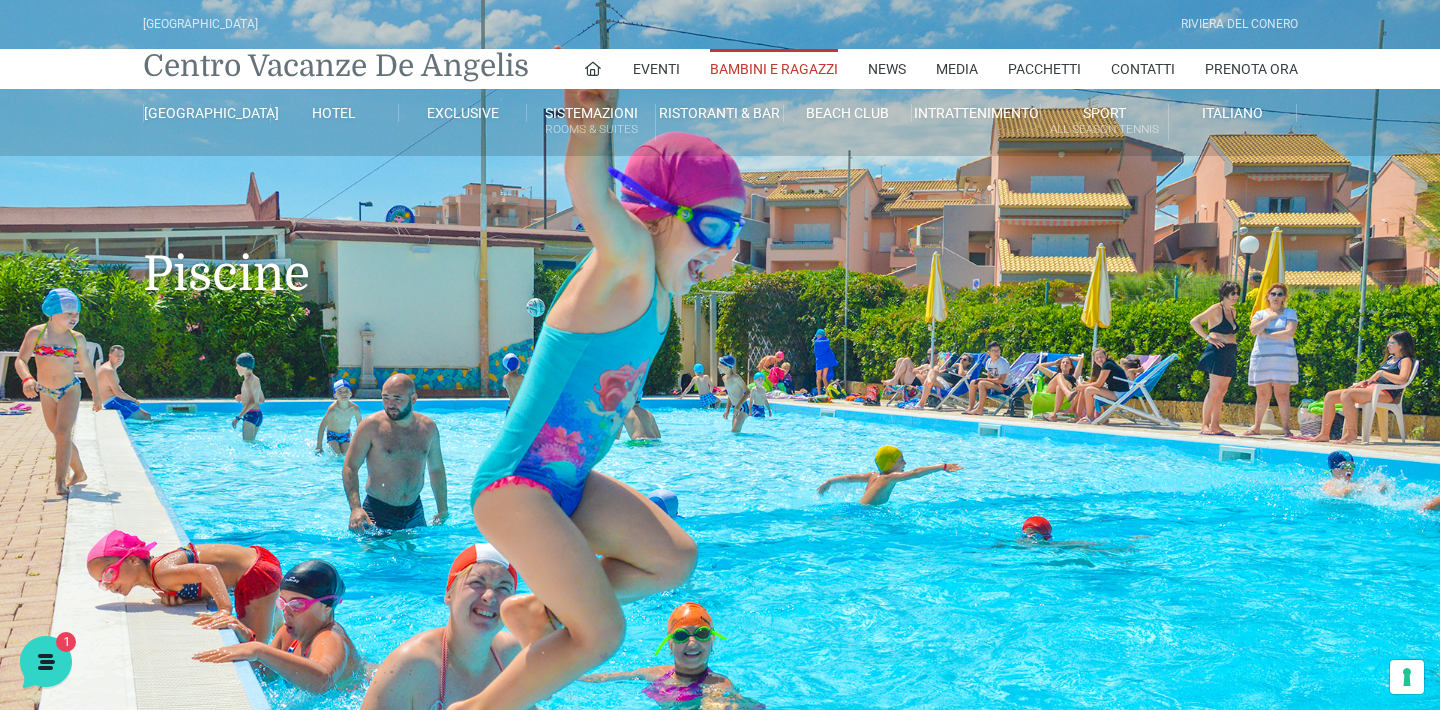 click on "Centro Vacanze De Angelis" at bounding box center [336, 66] 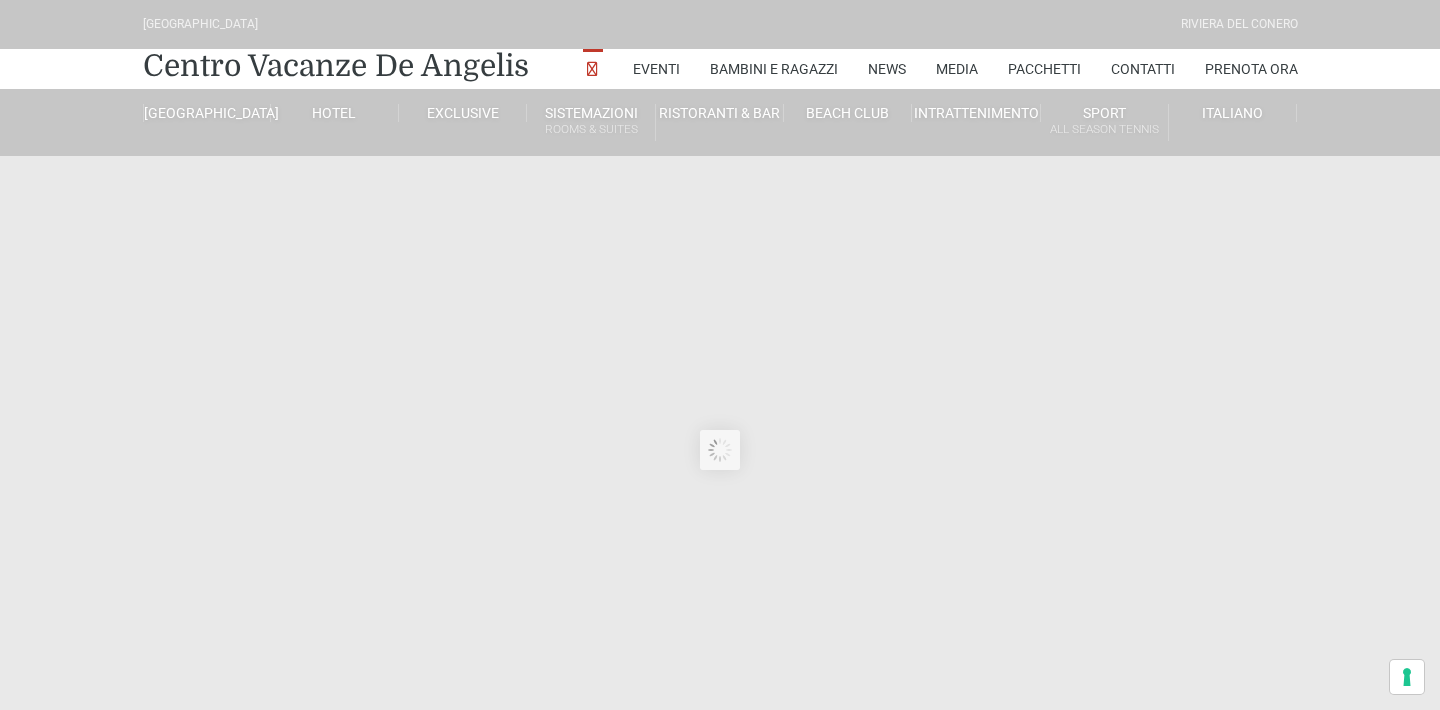 scroll, scrollTop: 0, scrollLeft: 0, axis: both 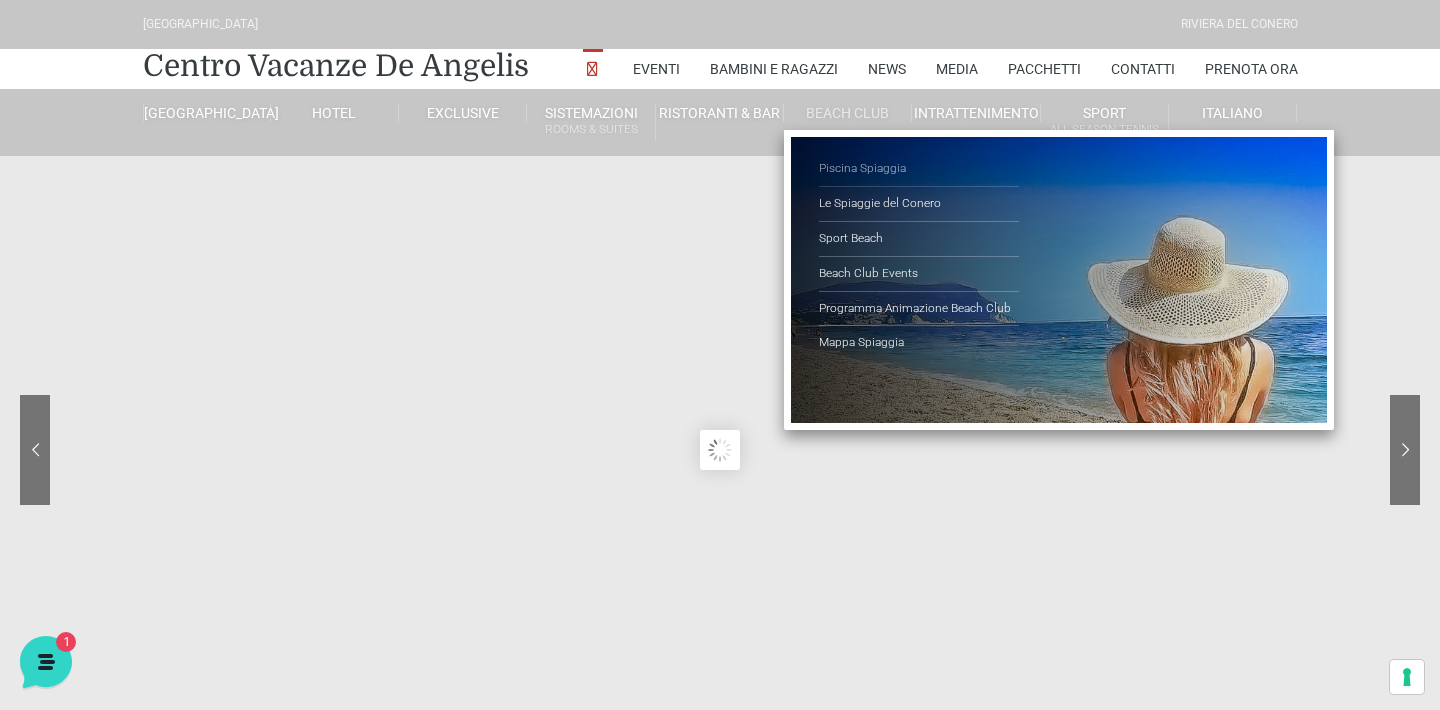 click on "Piscina Spiaggia" at bounding box center [919, 169] 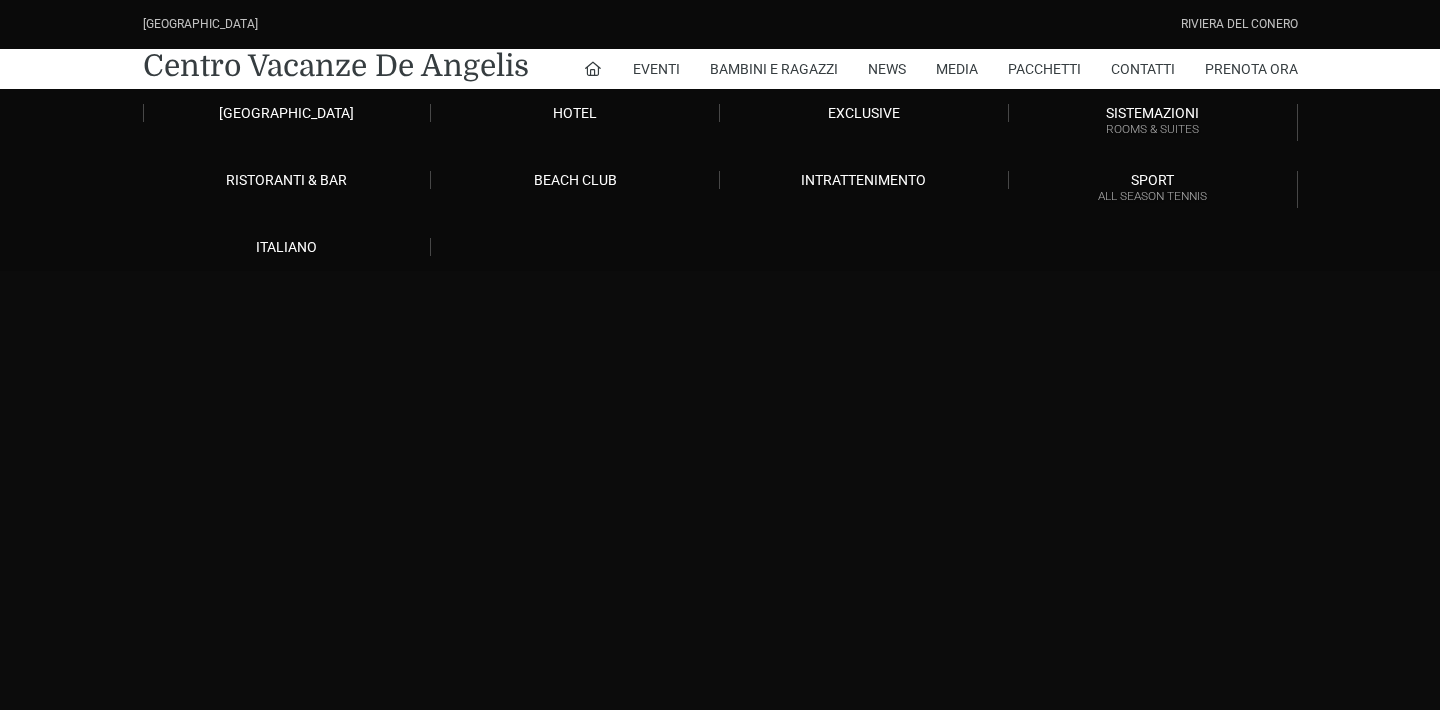 scroll, scrollTop: 0, scrollLeft: 0, axis: both 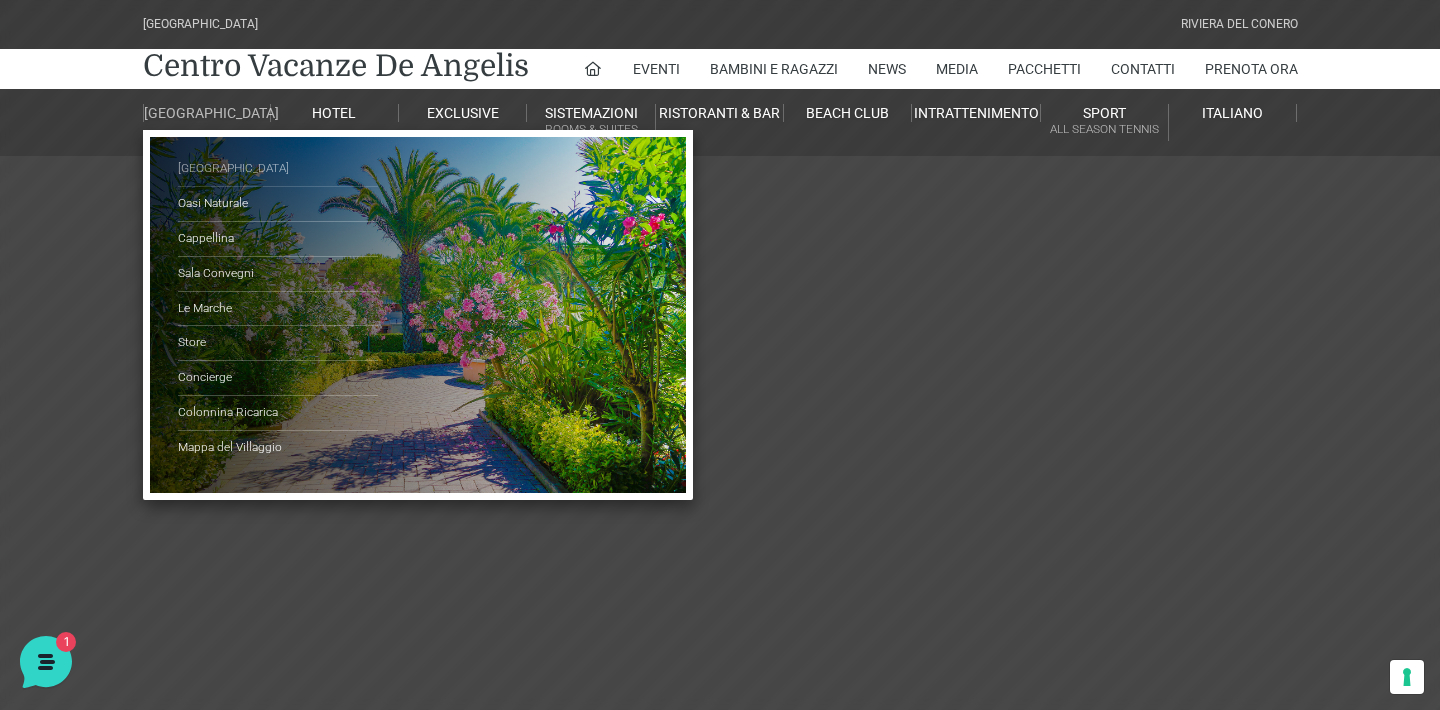 click on "[GEOGRAPHIC_DATA]" at bounding box center [278, 169] 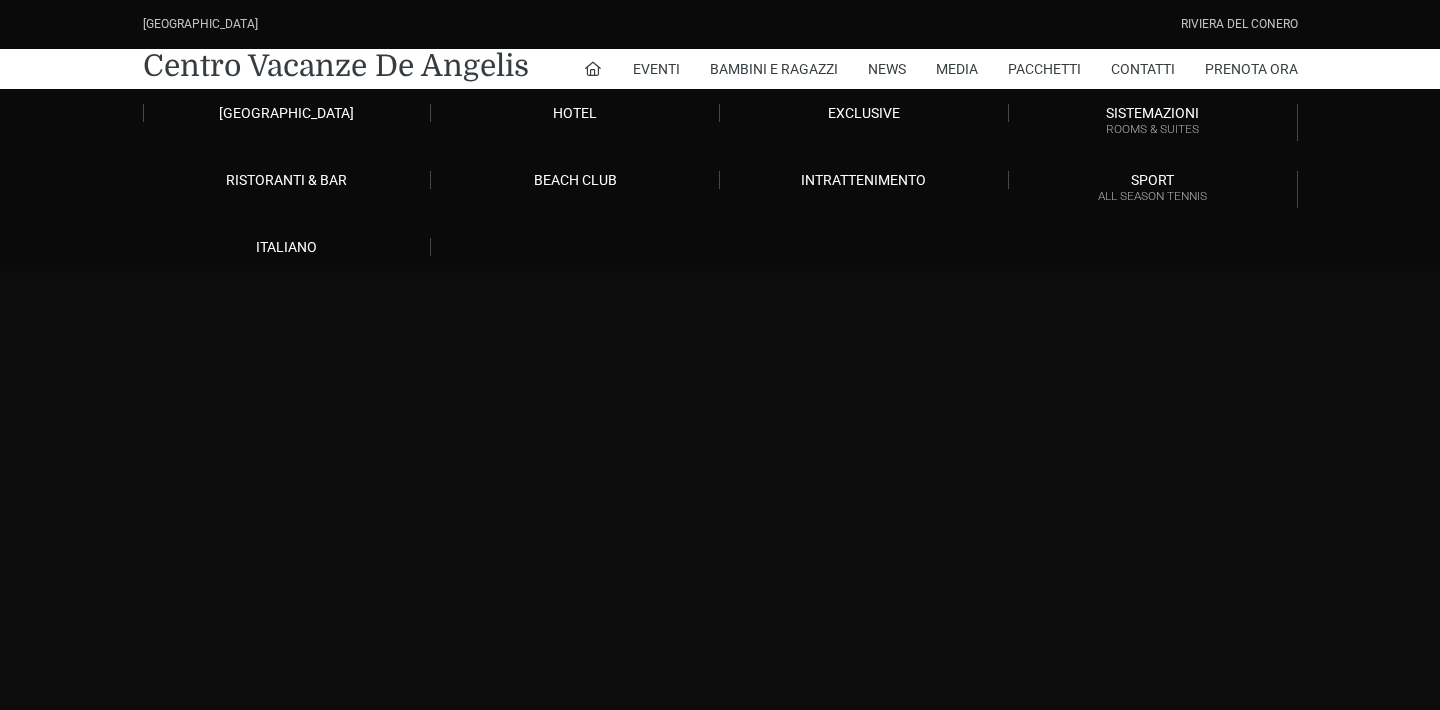 scroll, scrollTop: 0, scrollLeft: 0, axis: both 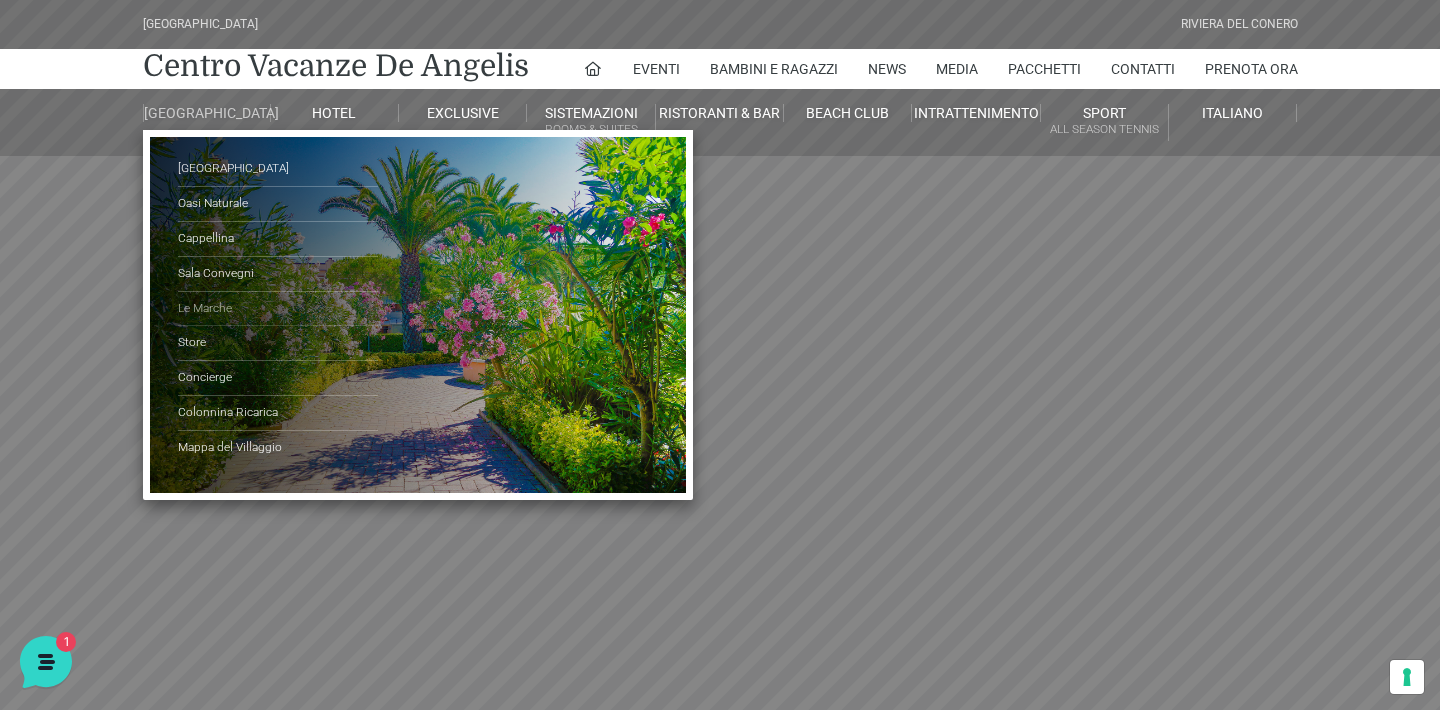 click on "Le Marche" at bounding box center (278, 309) 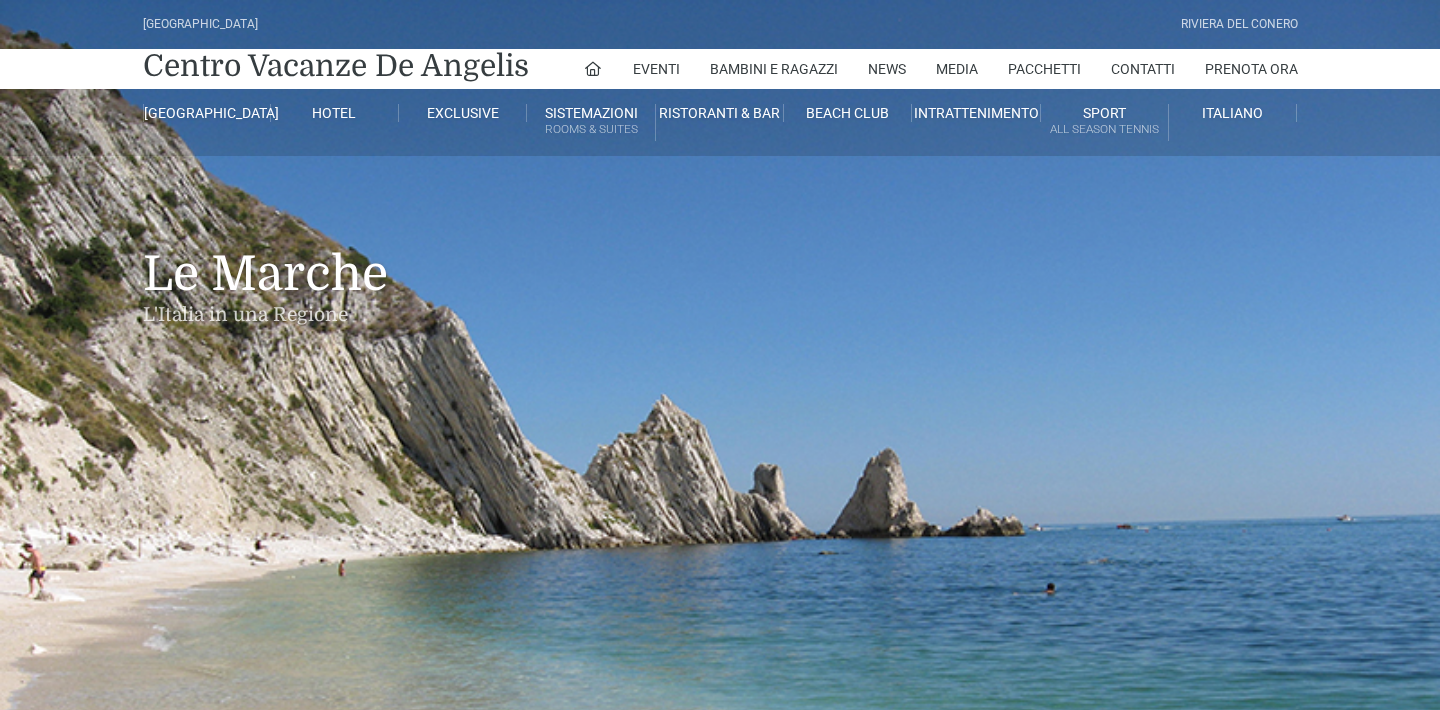 scroll, scrollTop: 0, scrollLeft: 0, axis: both 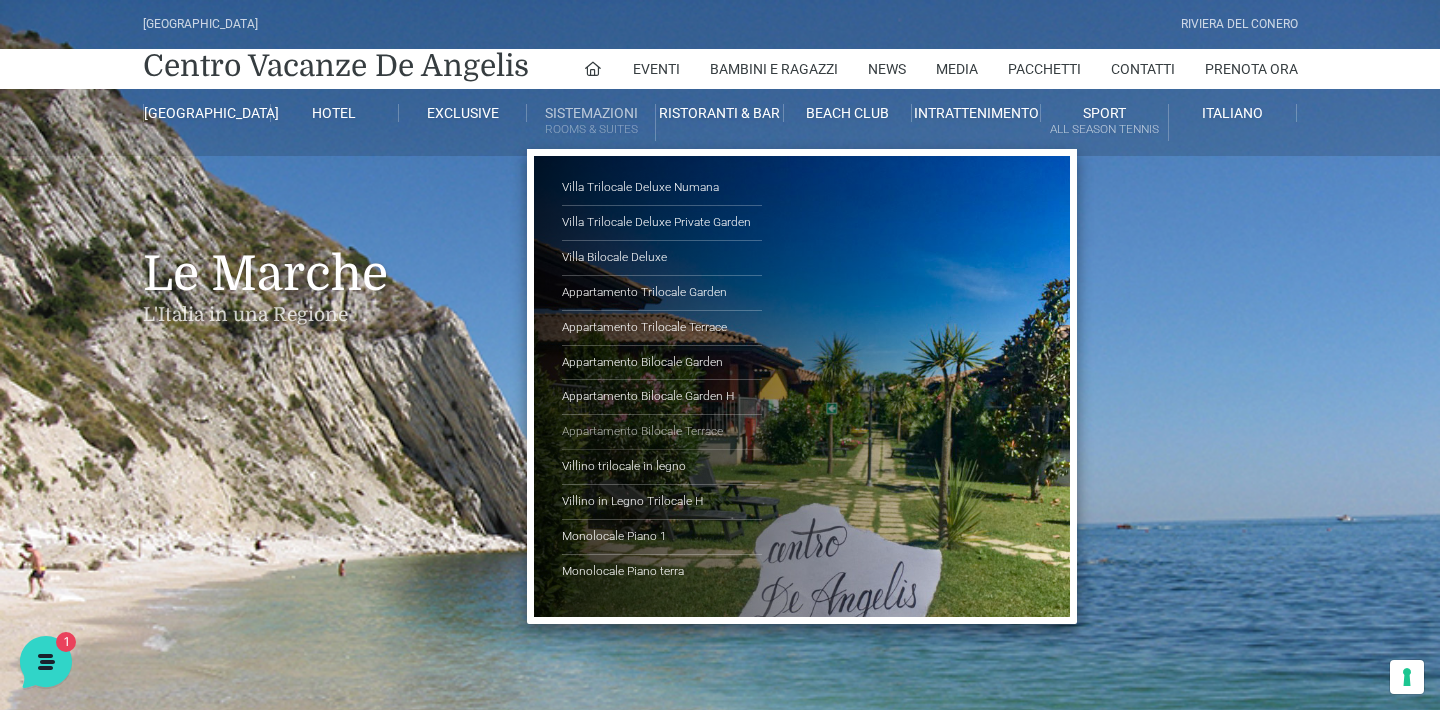 click on "Appartamento Bilocale Terrace" at bounding box center [662, 432] 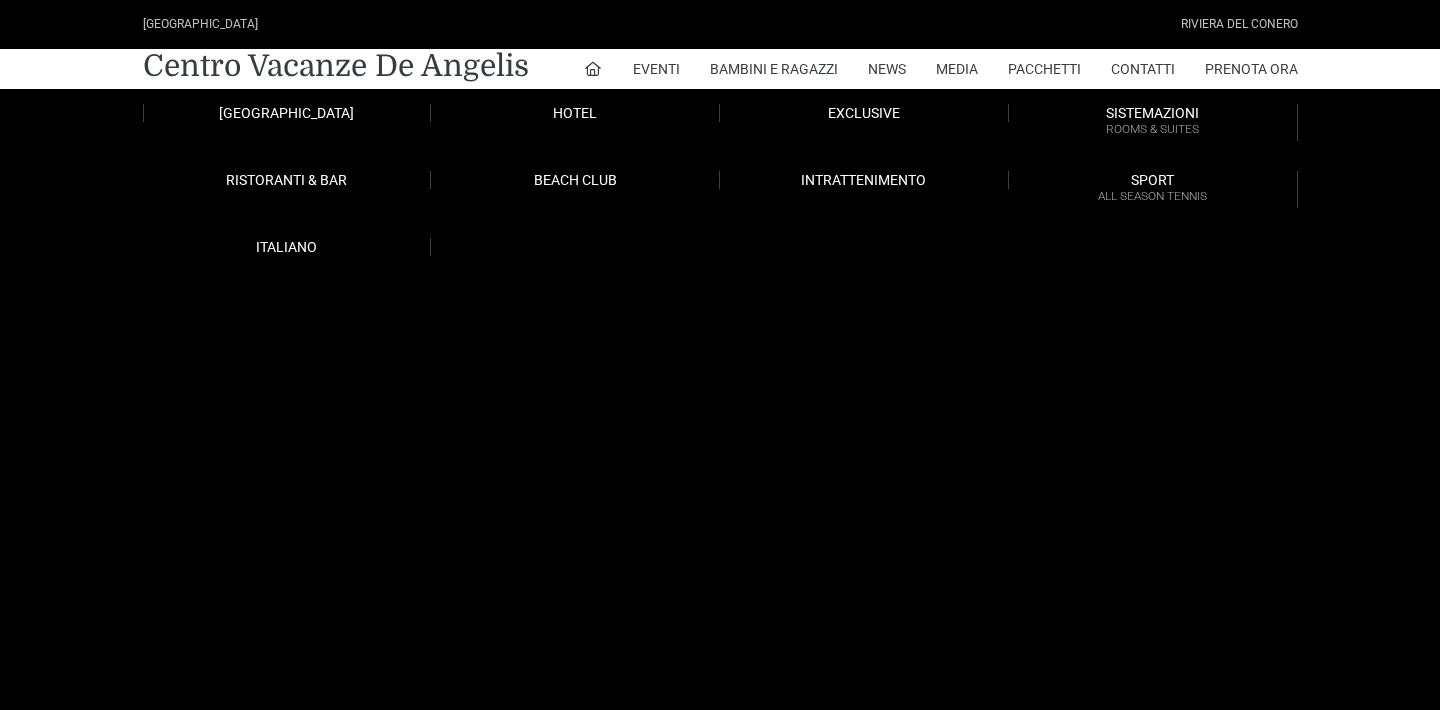 scroll, scrollTop: 0, scrollLeft: 0, axis: both 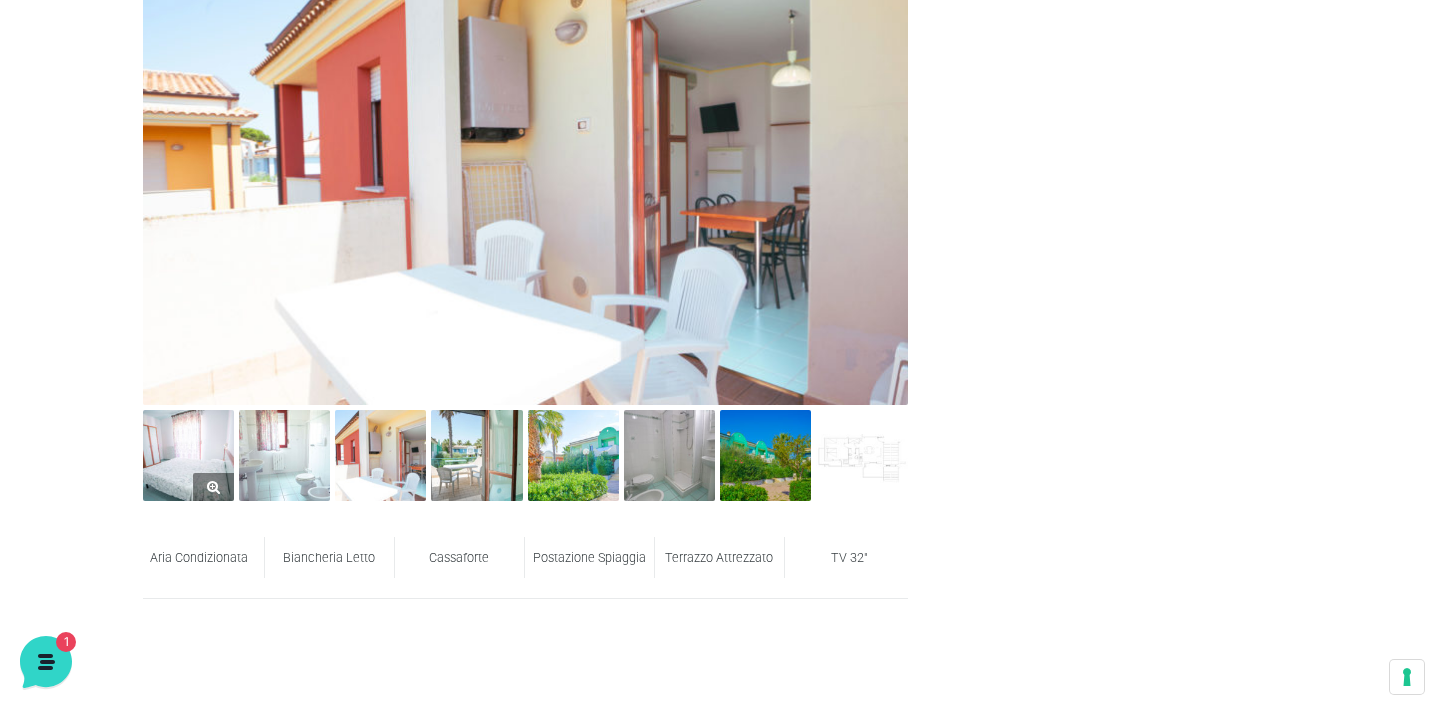 click at bounding box center (188, 455) 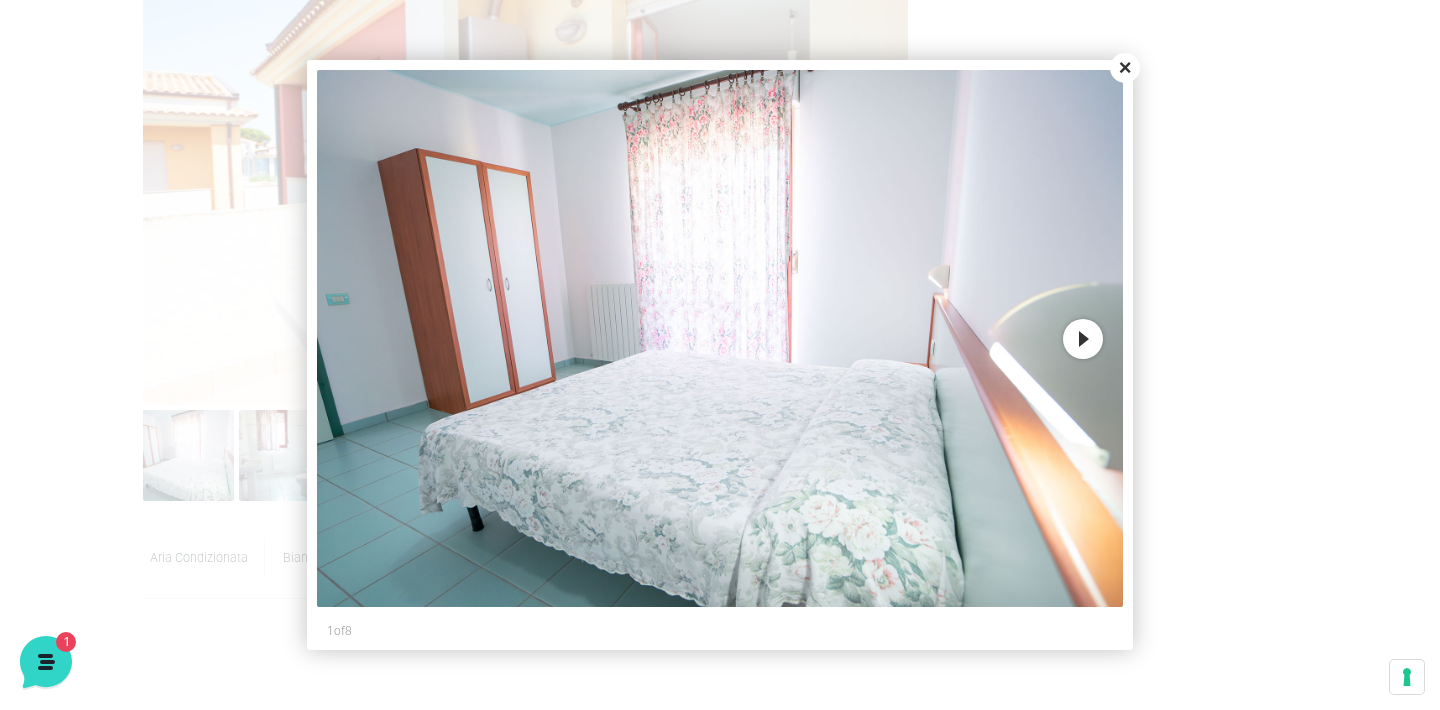 click on "Next" at bounding box center (1083, 339) 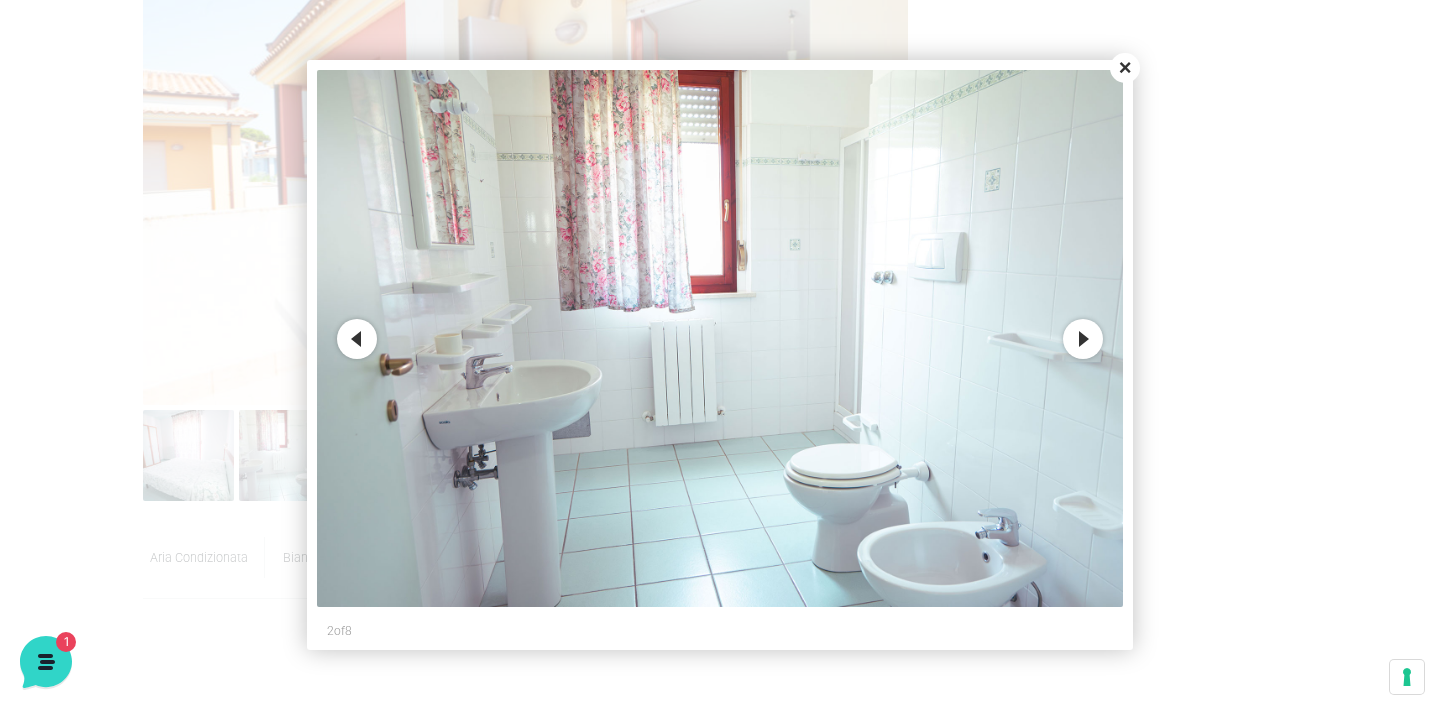 click on "Next" at bounding box center (1083, 339) 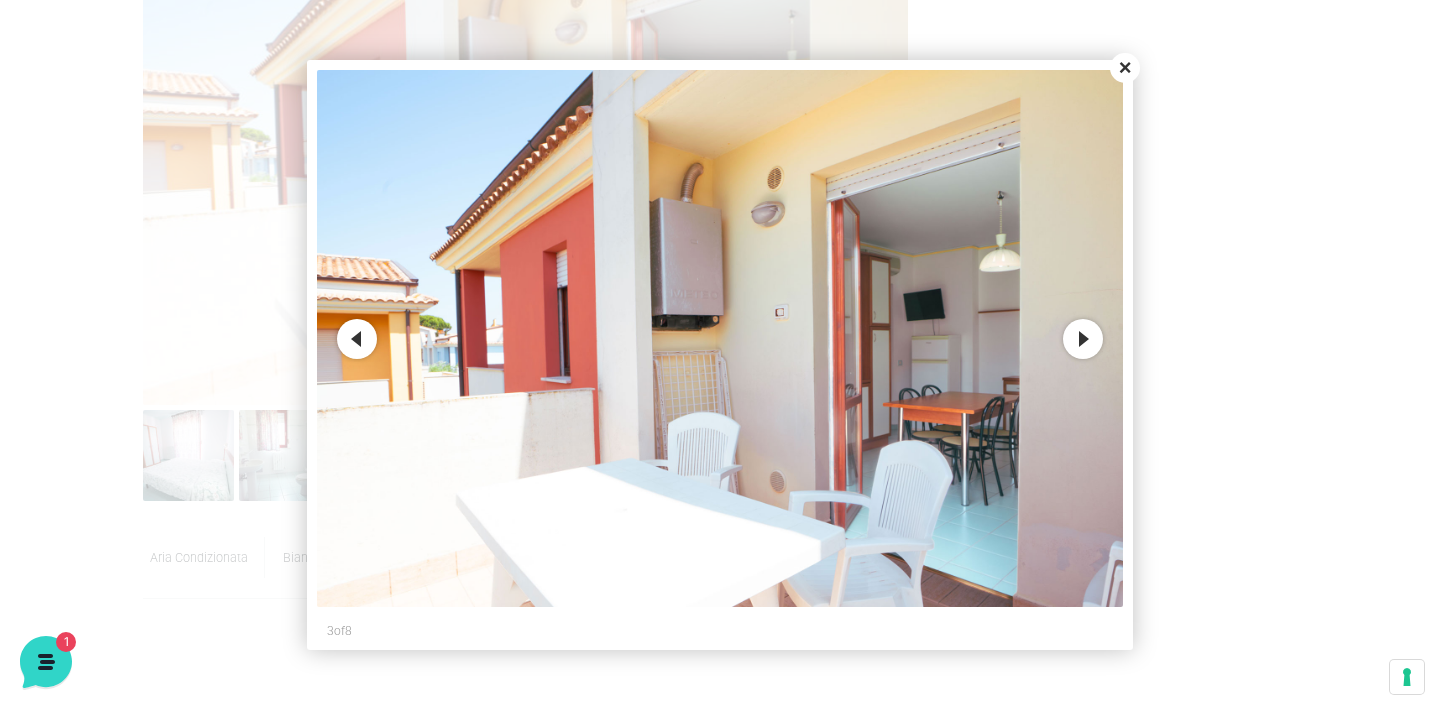 click on "Next" at bounding box center (1083, 339) 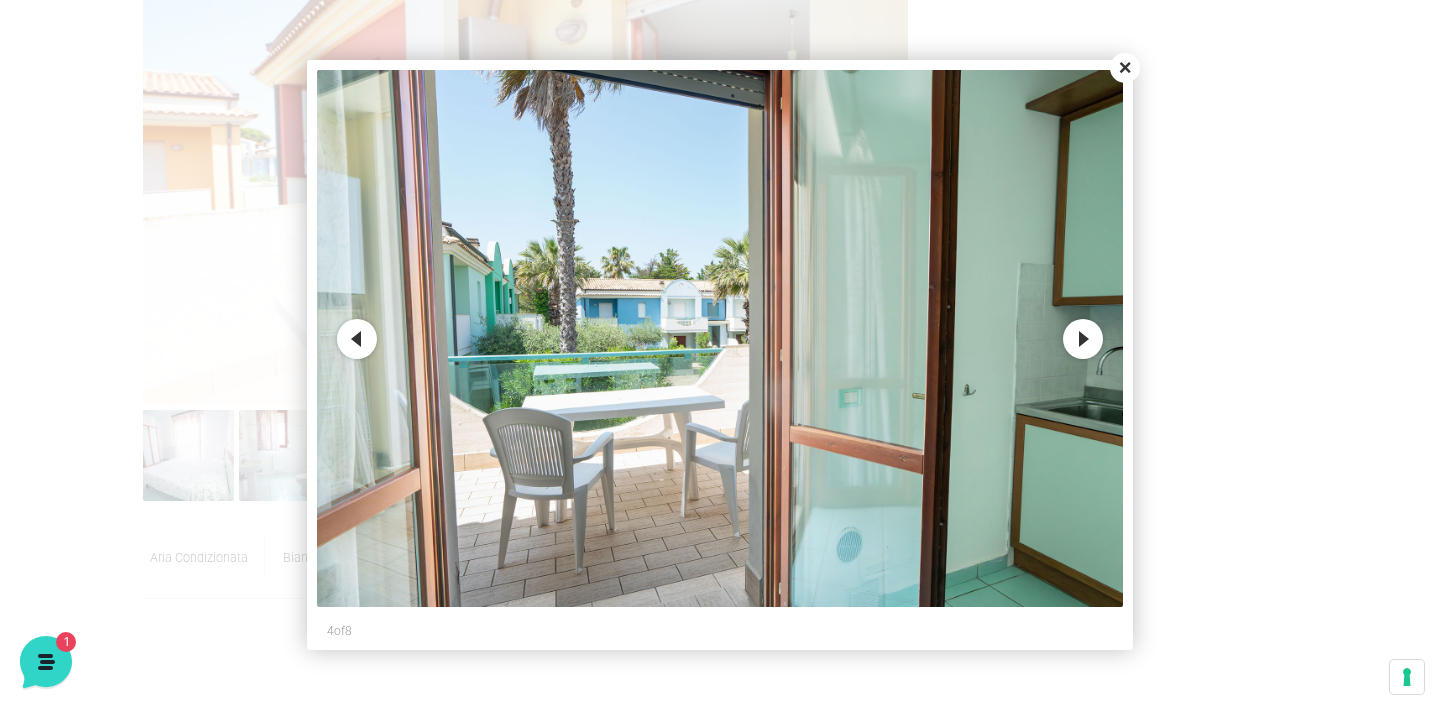 click on "Next" at bounding box center [1083, 339] 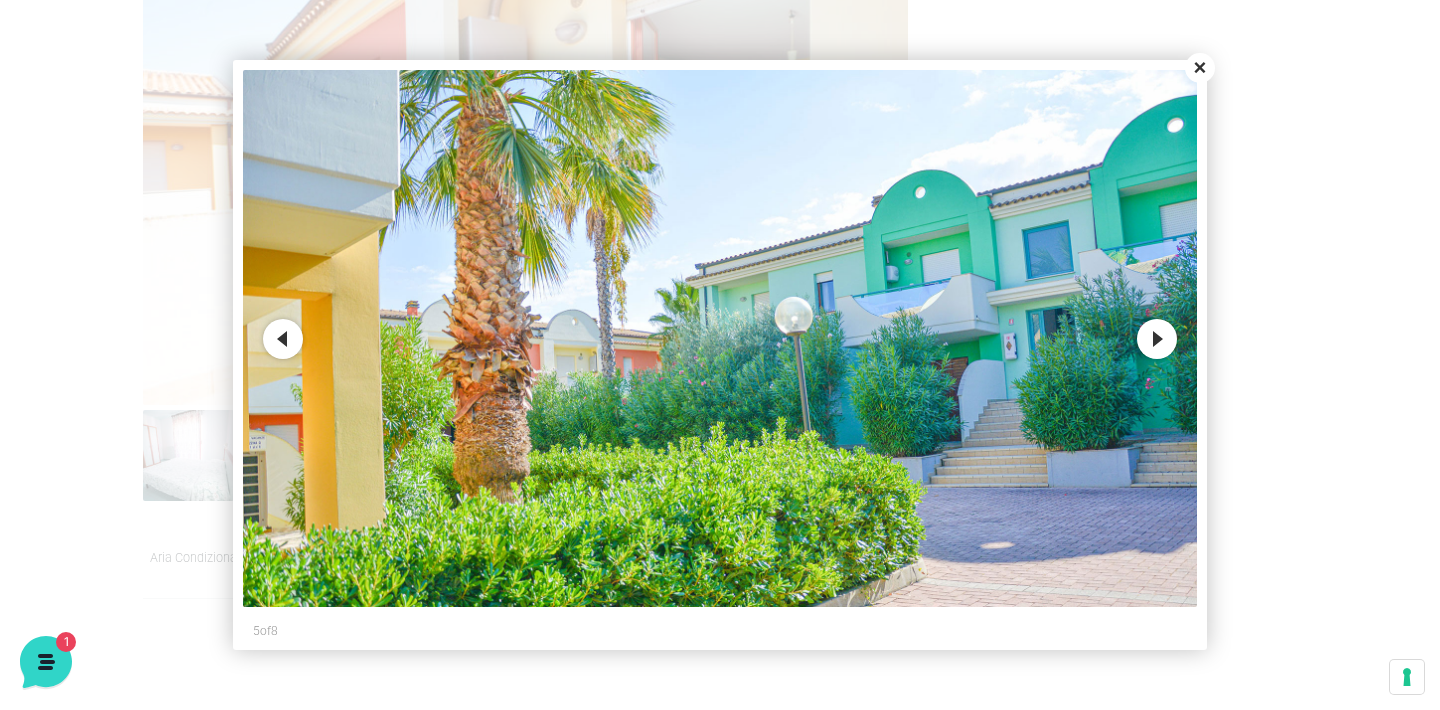 click on "Next" at bounding box center (1157, 339) 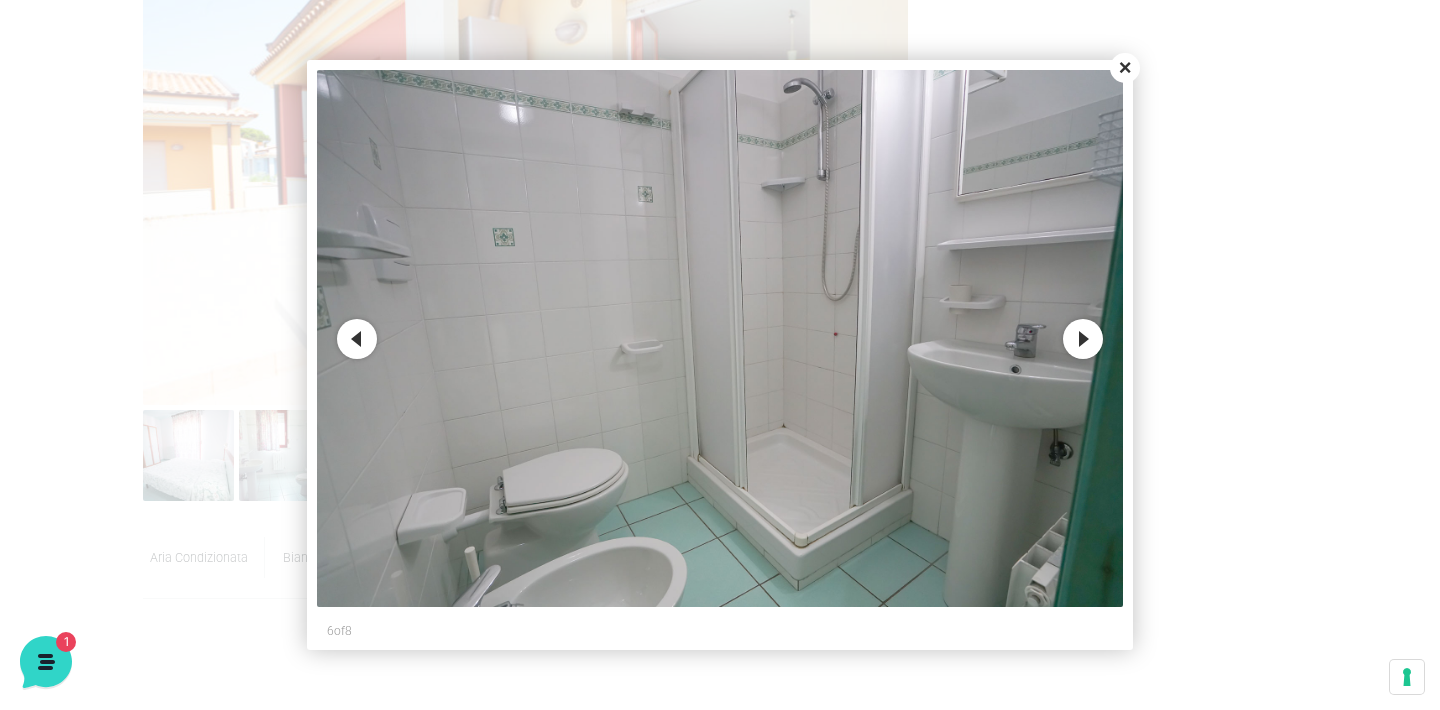 click on "Next" at bounding box center [1083, 339] 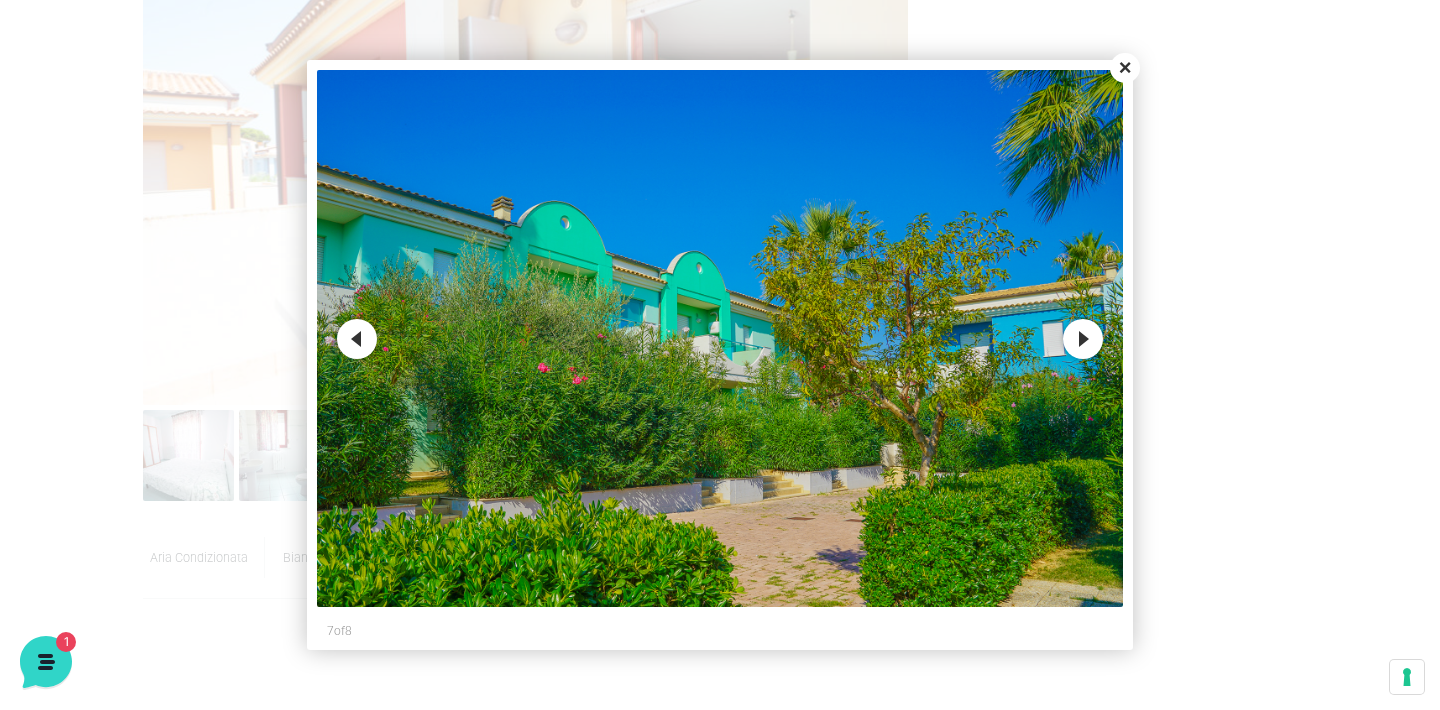 click on "Next" at bounding box center [1083, 339] 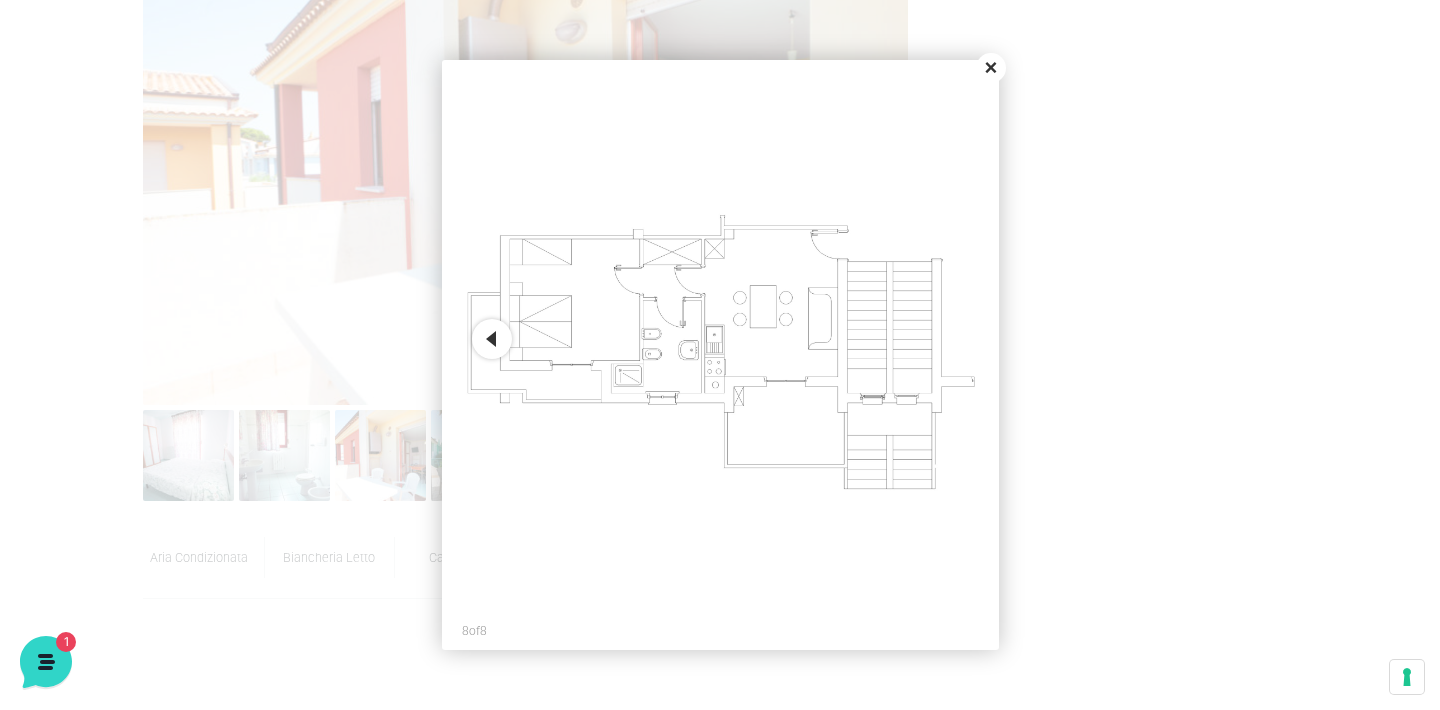 click on "Close" at bounding box center (991, 68) 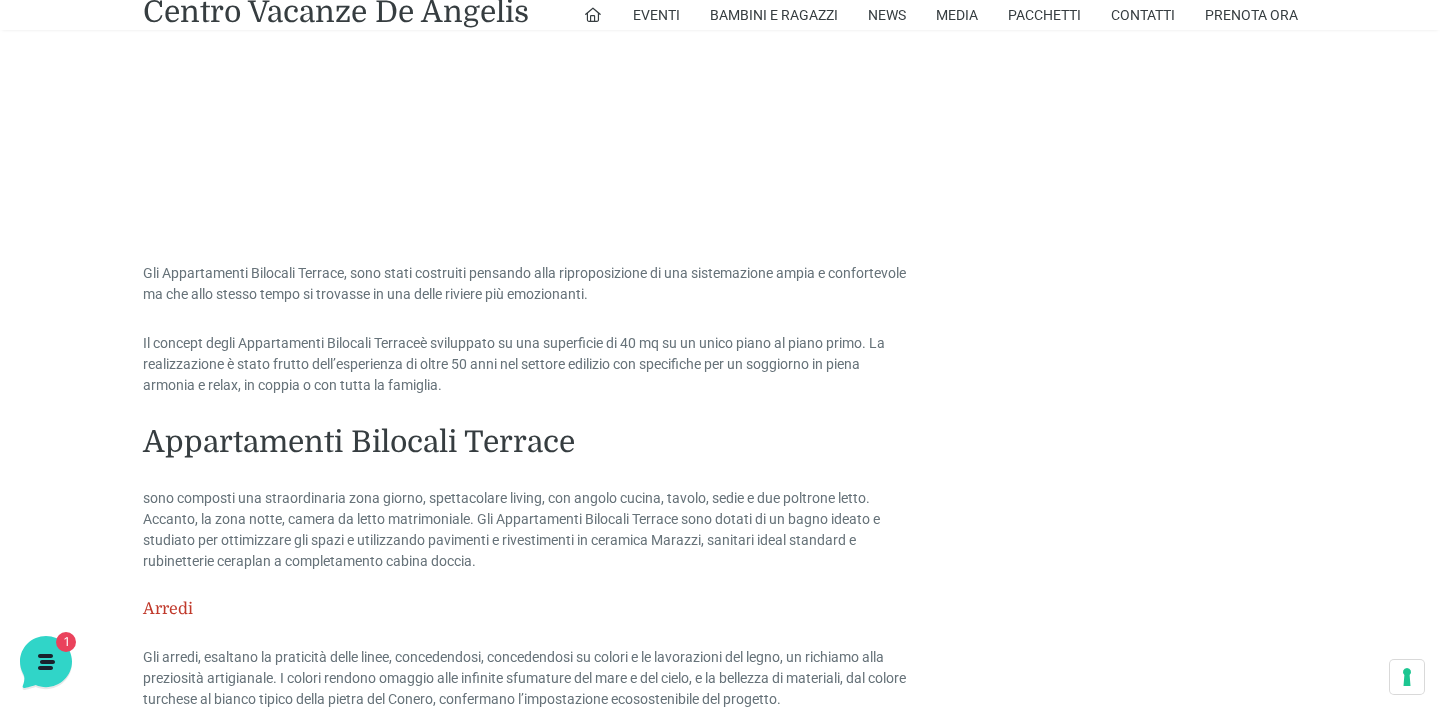 scroll, scrollTop: 1793, scrollLeft: 0, axis: vertical 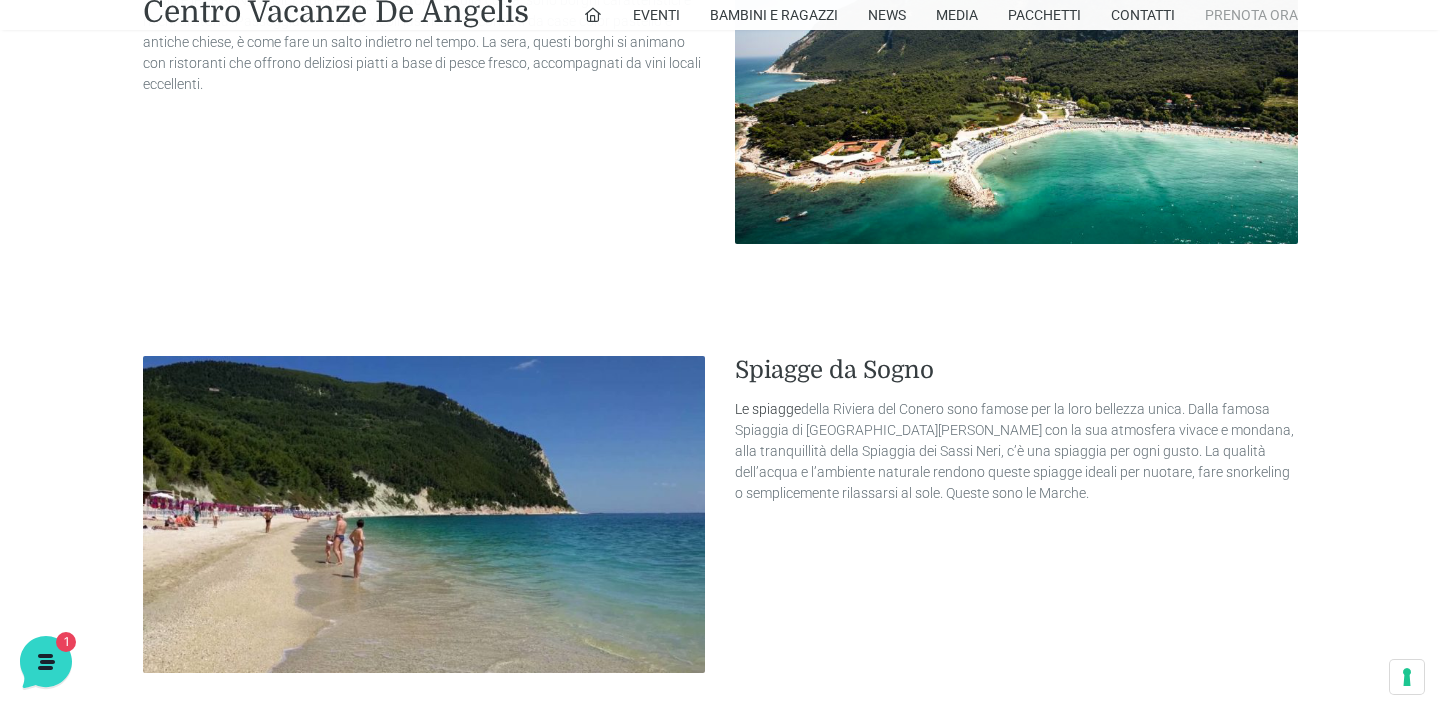 click on "Prenota Ora" at bounding box center (1251, 15) 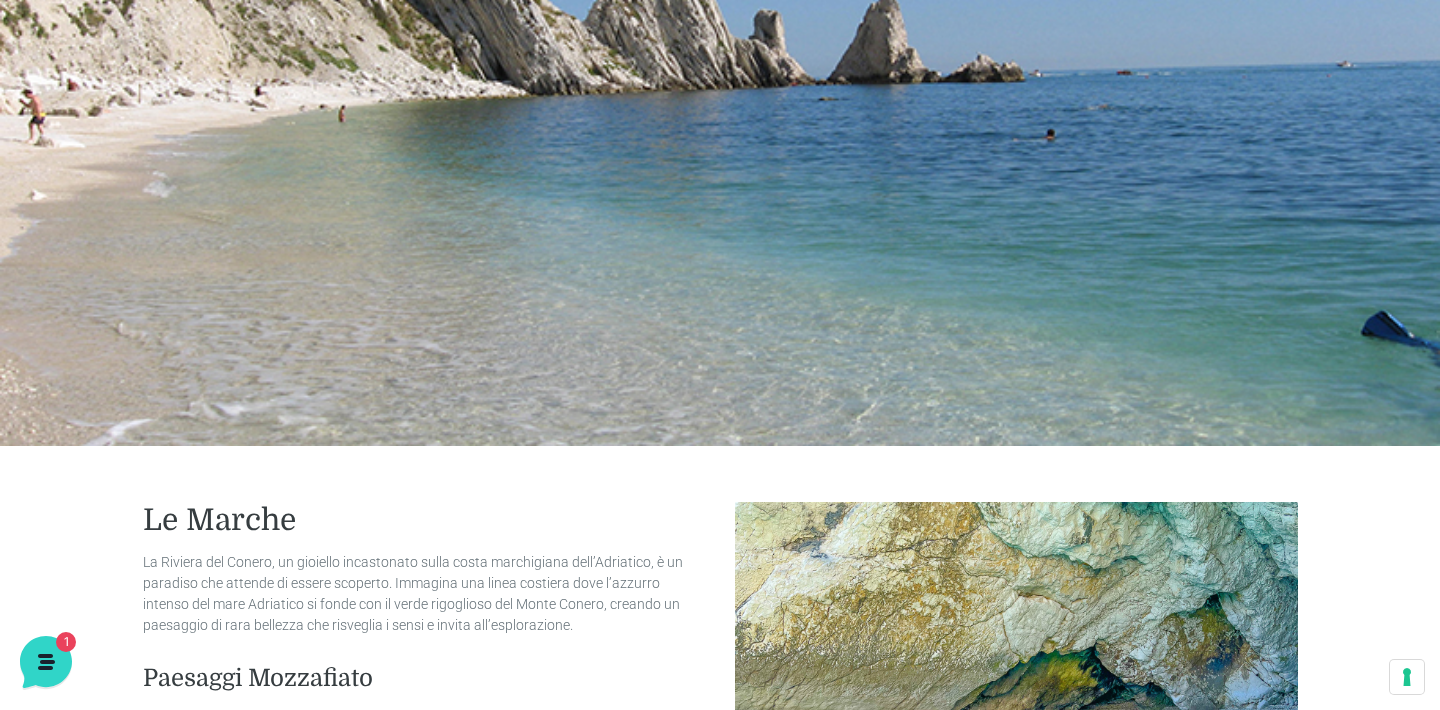 scroll, scrollTop: 0, scrollLeft: 0, axis: both 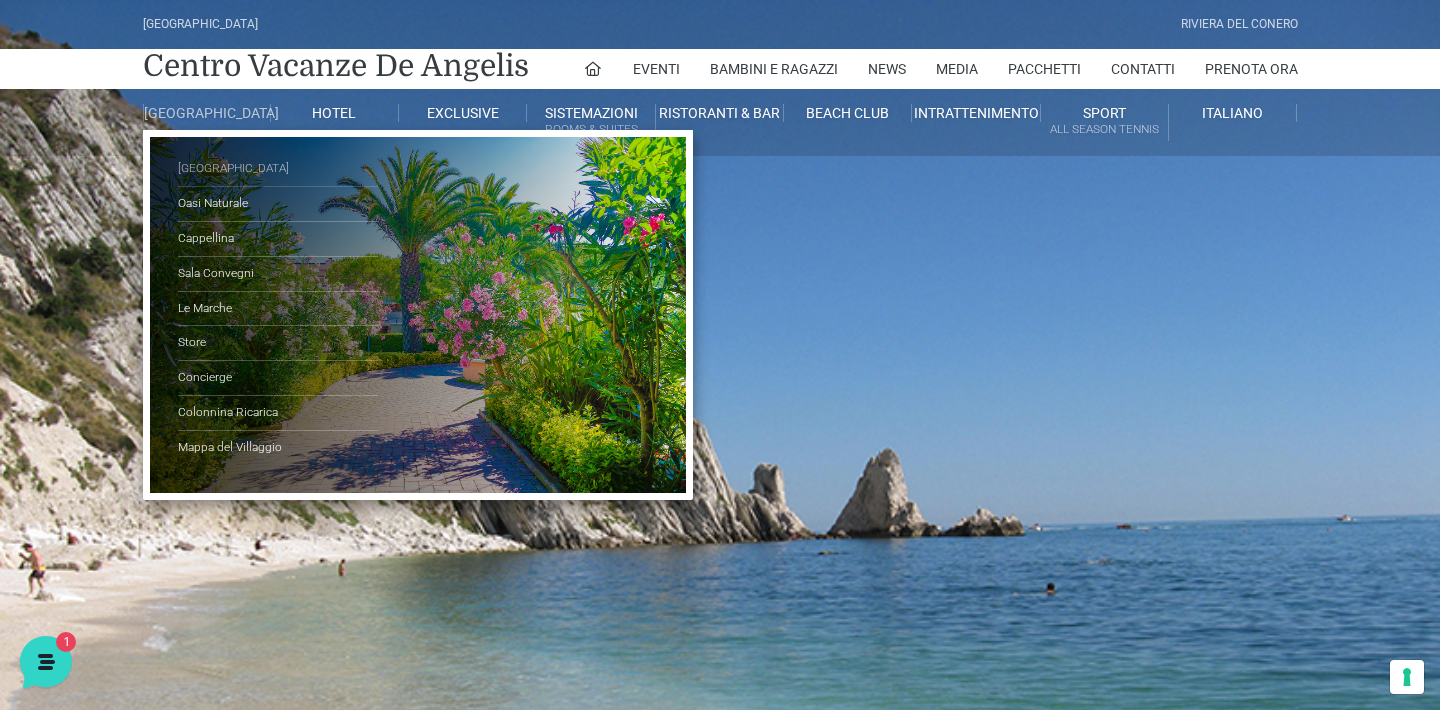 click on "[GEOGRAPHIC_DATA]" at bounding box center [278, 169] 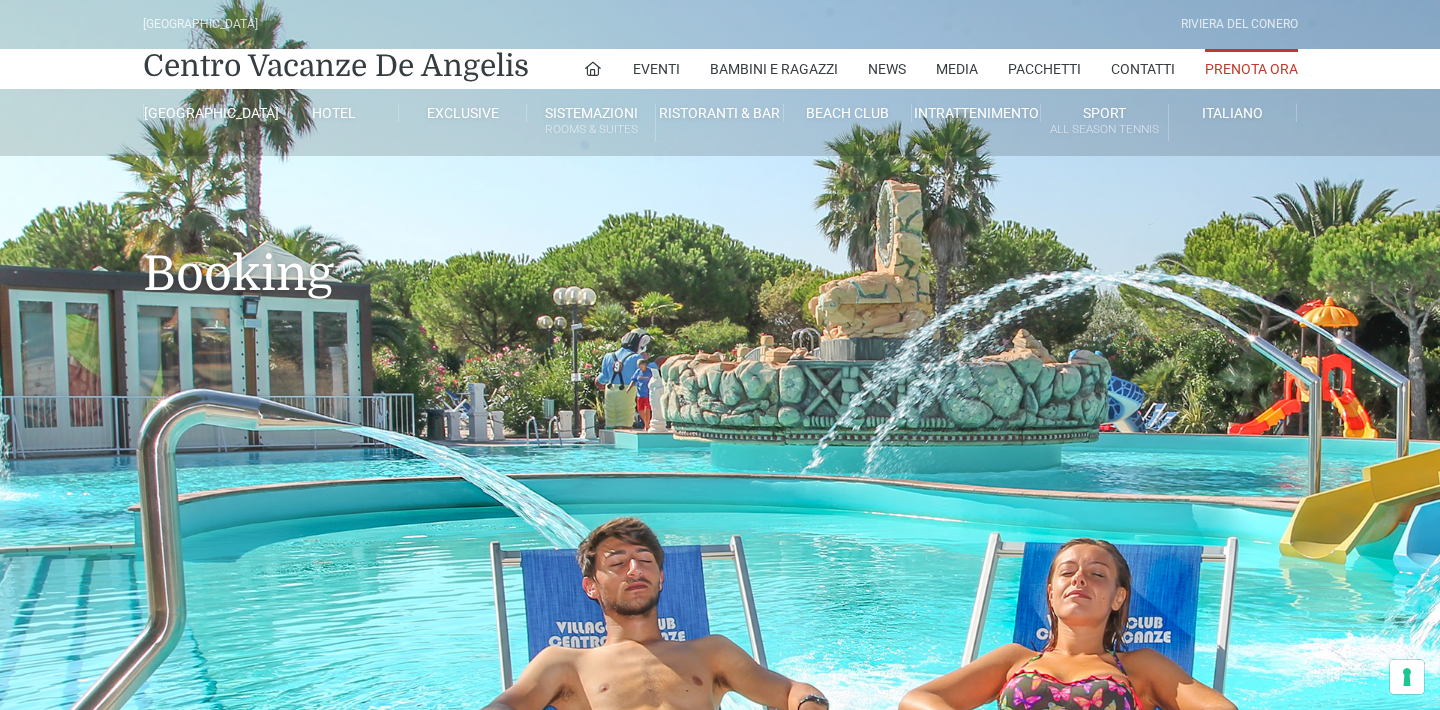 scroll, scrollTop: 0, scrollLeft: 0, axis: both 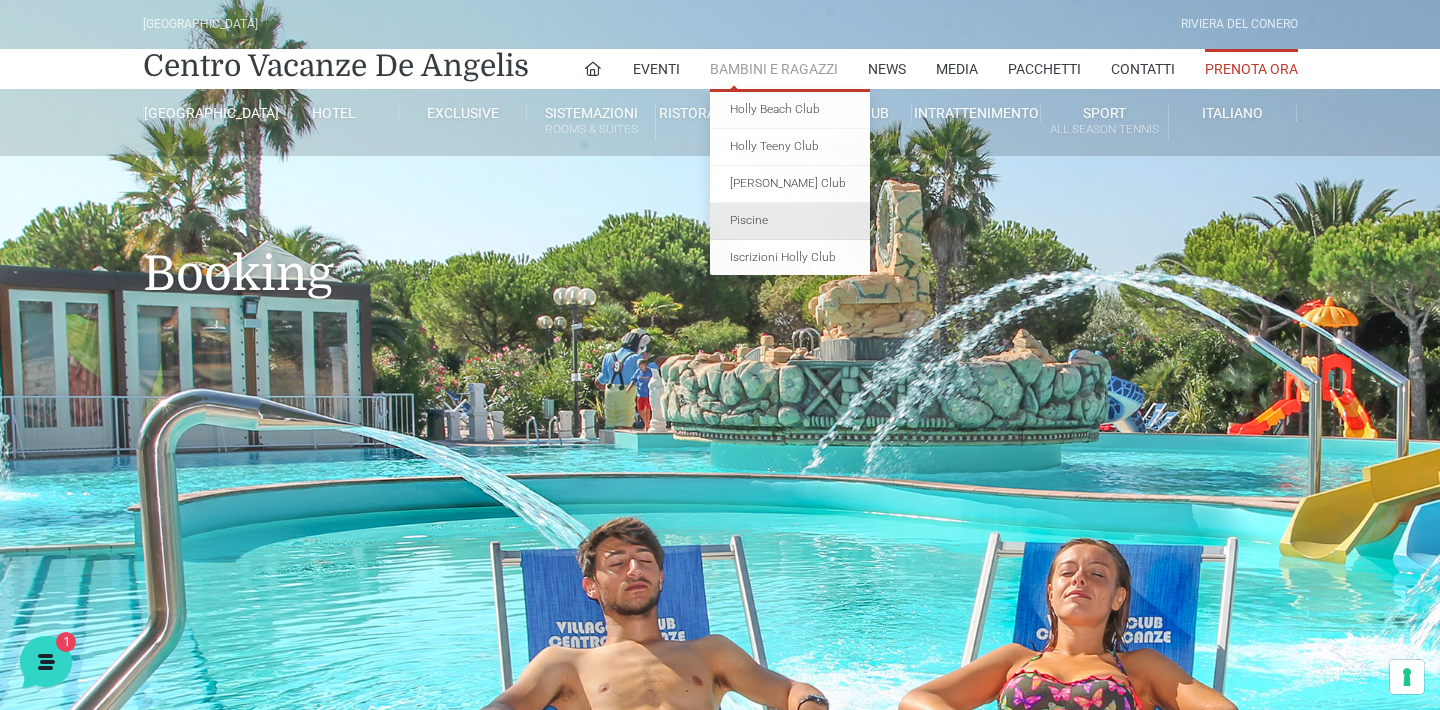 click on "Piscine" at bounding box center [790, 221] 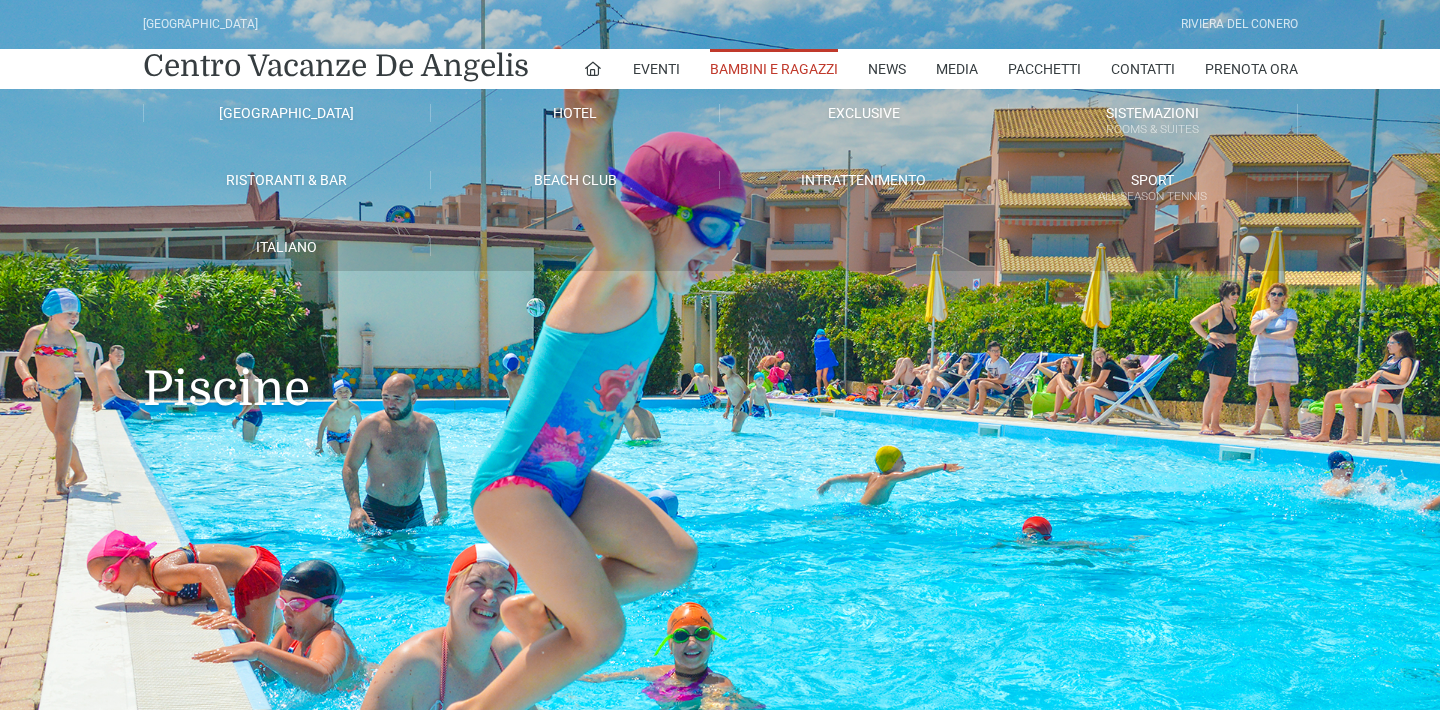 scroll, scrollTop: 0, scrollLeft: 0, axis: both 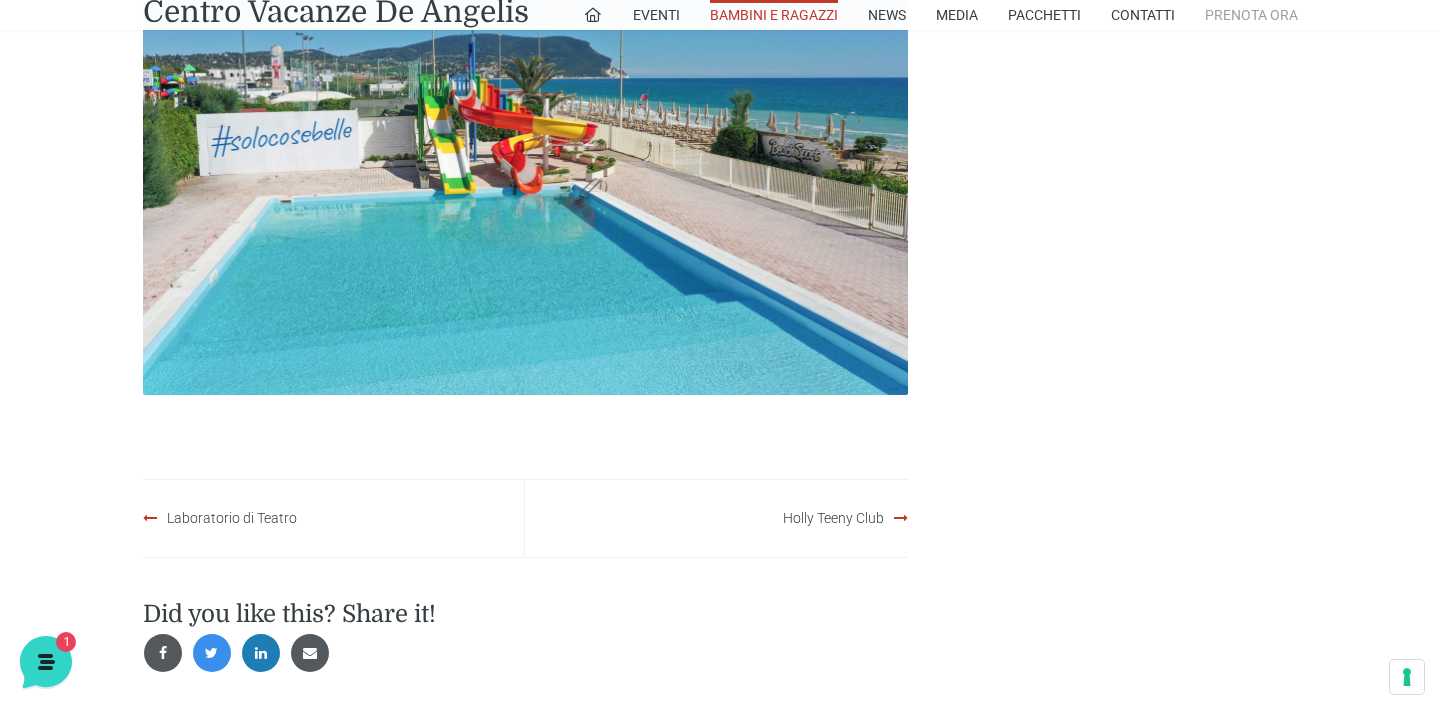 click on "Prenota Ora" at bounding box center (1251, 15) 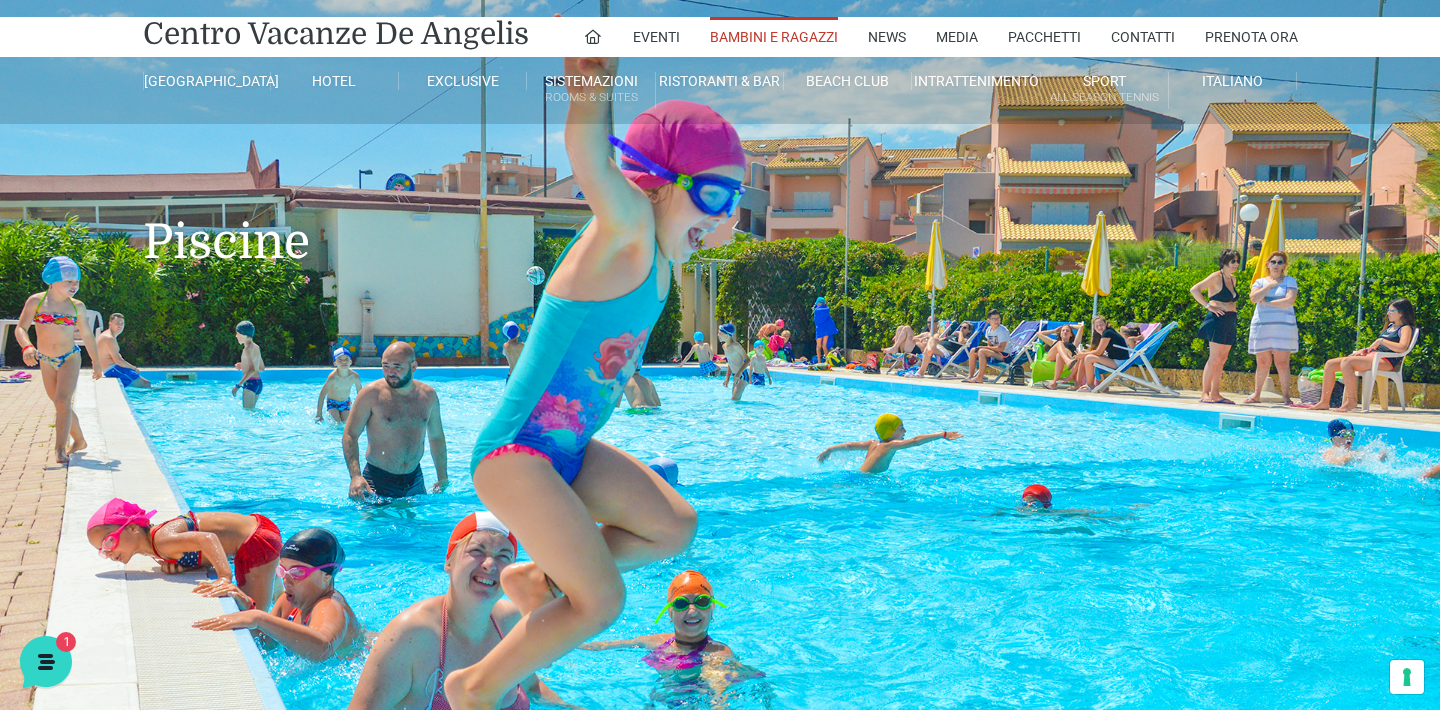 scroll, scrollTop: 0, scrollLeft: 0, axis: both 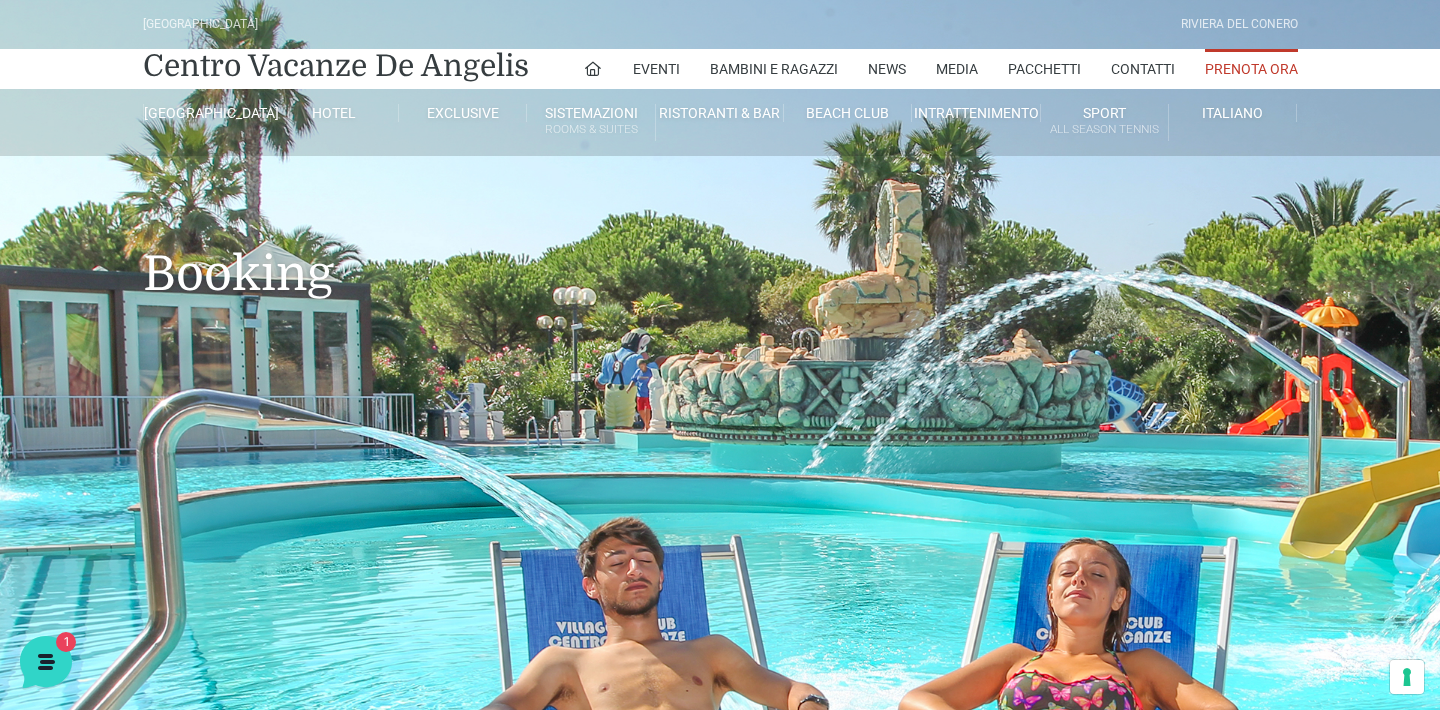 click on "Prenota Ora" at bounding box center [1251, 69] 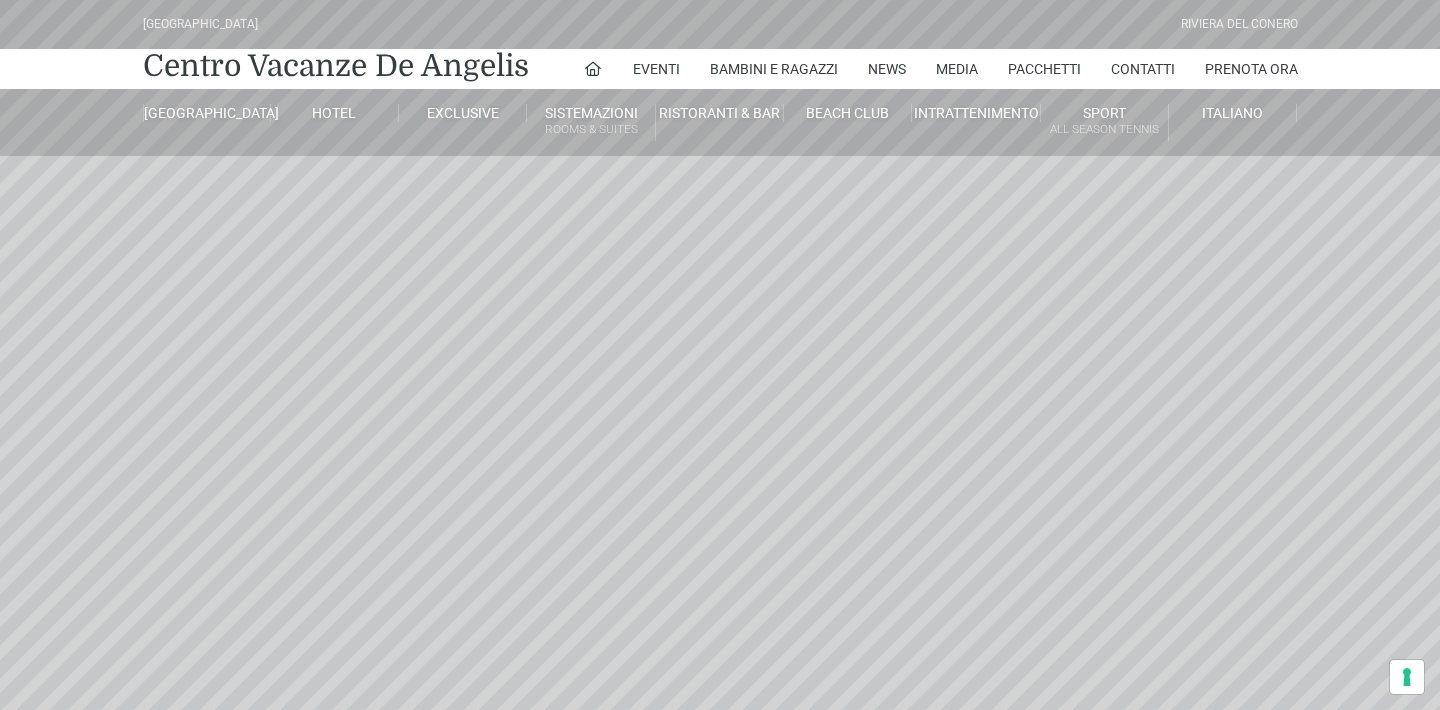scroll, scrollTop: 0, scrollLeft: 0, axis: both 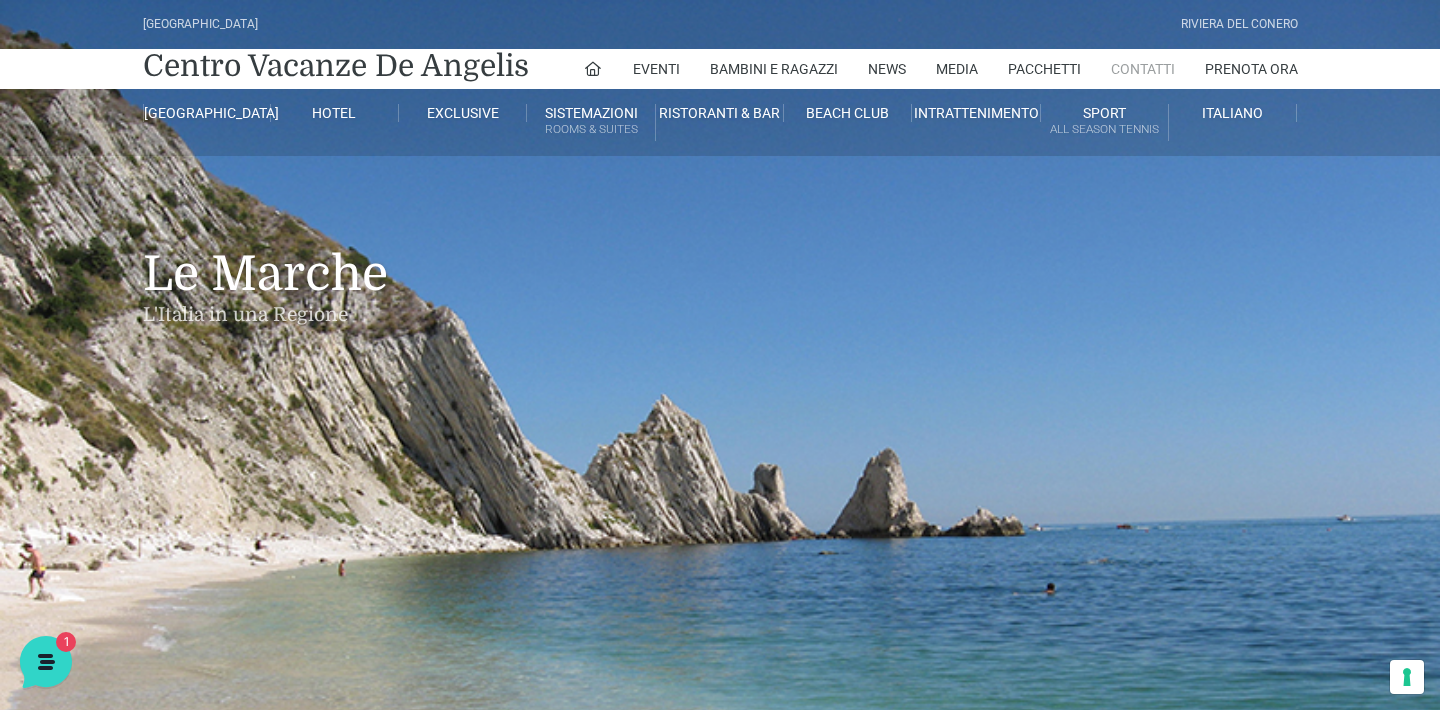 click on "Contatti" at bounding box center (1143, 69) 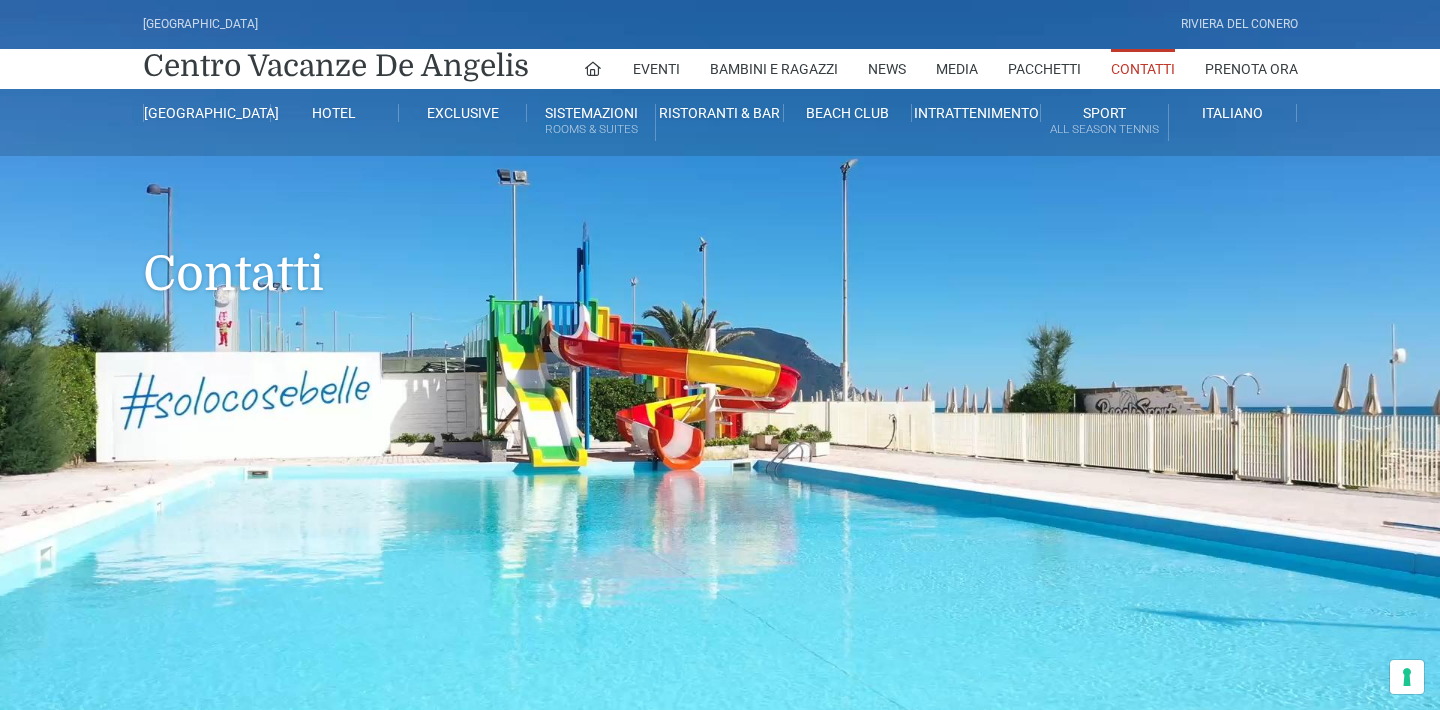scroll, scrollTop: 0, scrollLeft: 0, axis: both 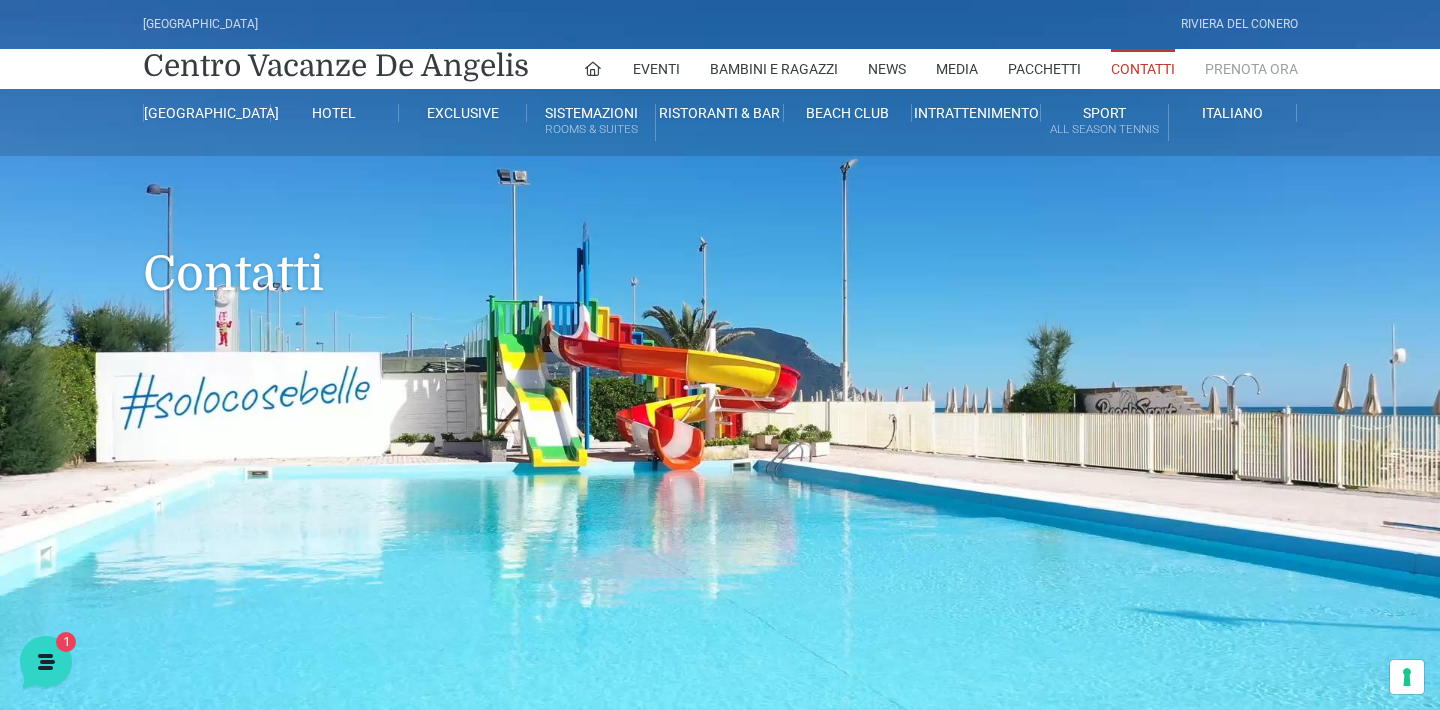 click on "Prenota Ora" at bounding box center [1251, 69] 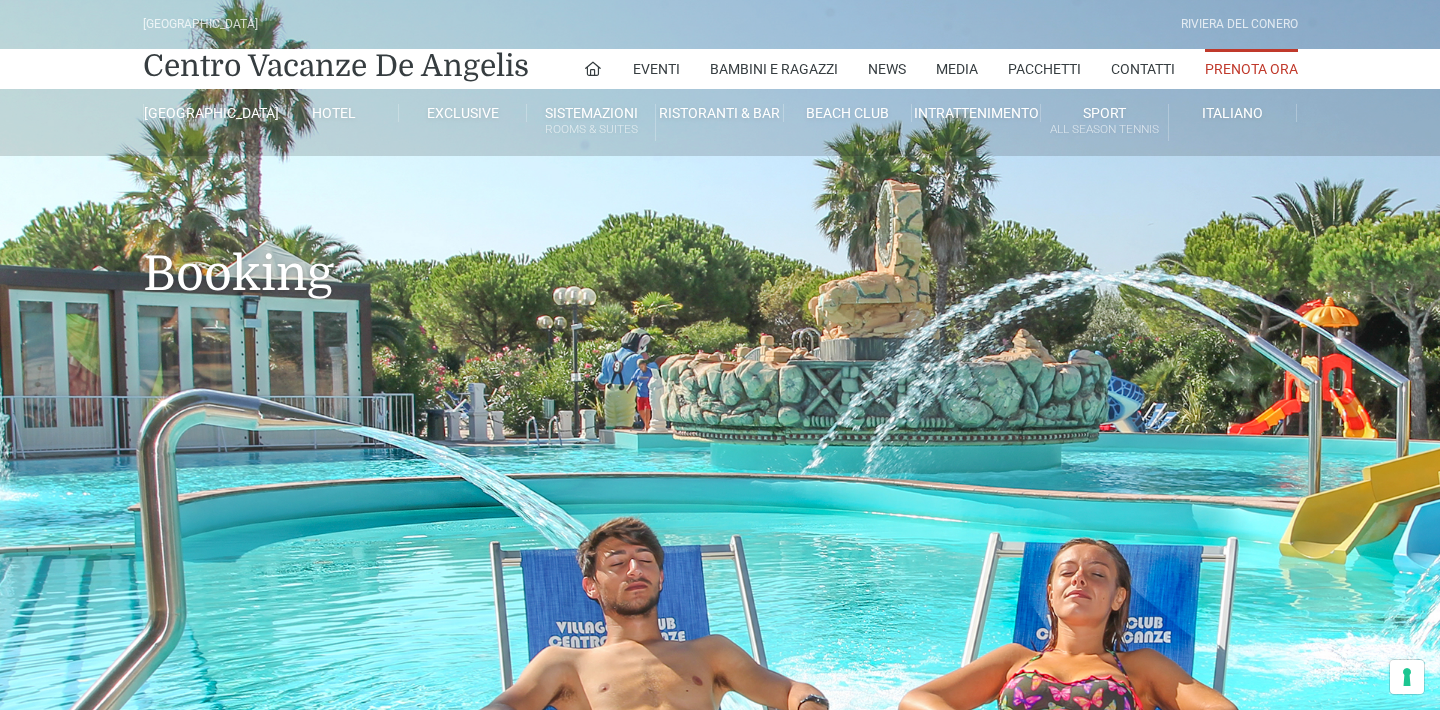 scroll, scrollTop: 0, scrollLeft: 0, axis: both 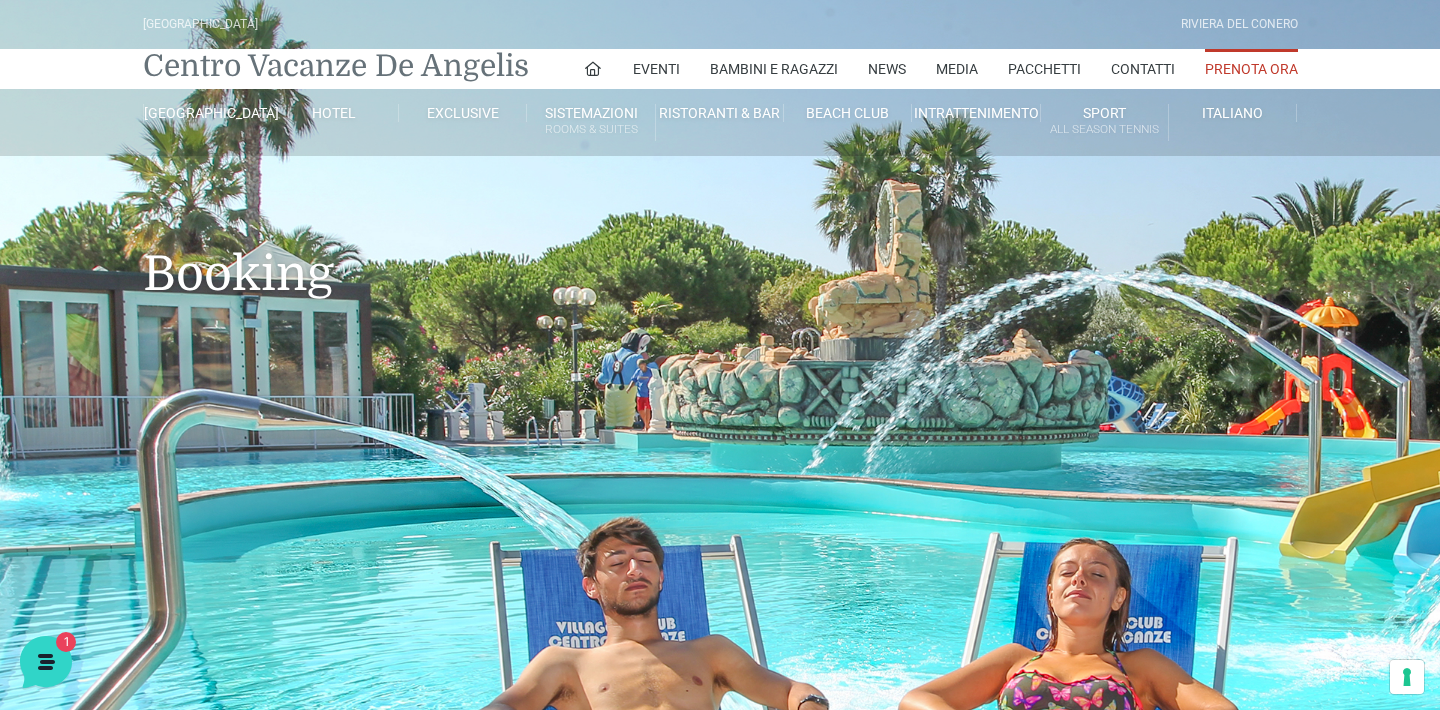 click on "Centro Vacanze De Angelis" at bounding box center [336, 66] 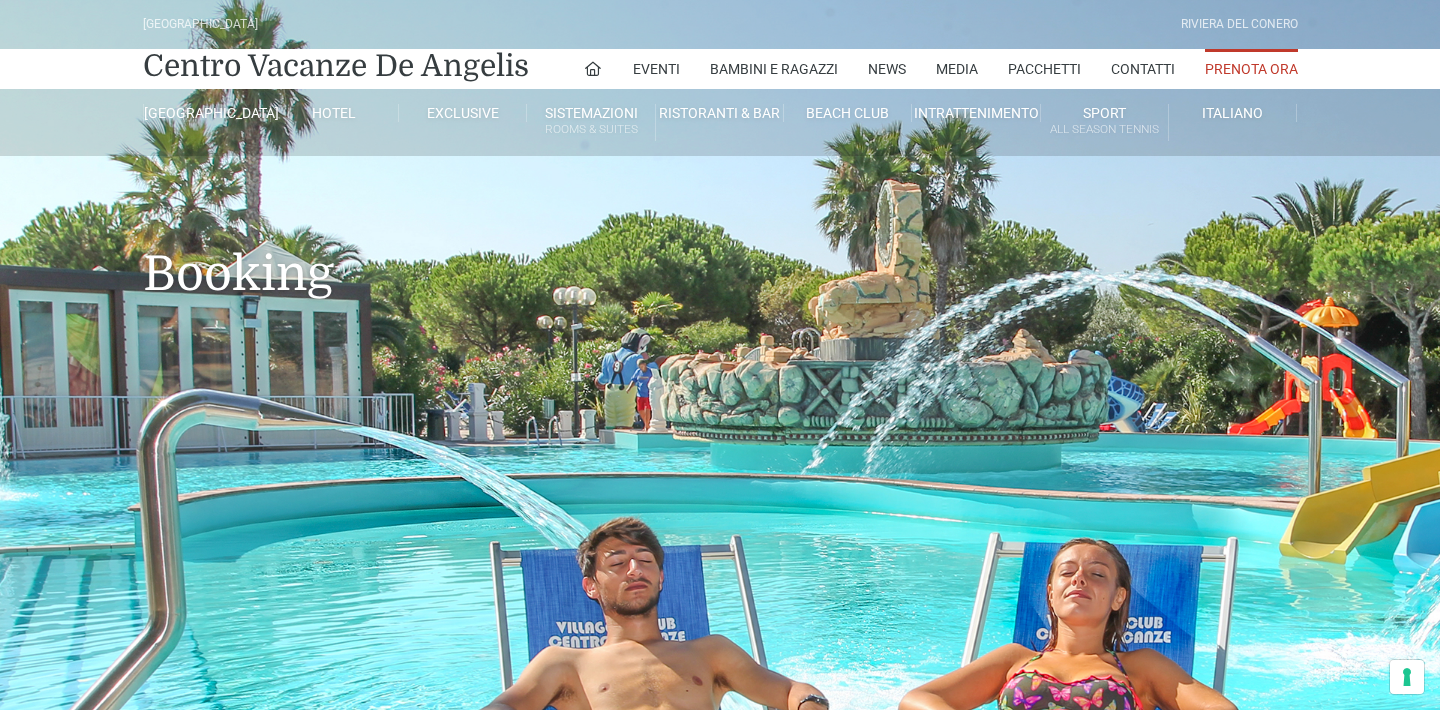 scroll, scrollTop: 0, scrollLeft: 0, axis: both 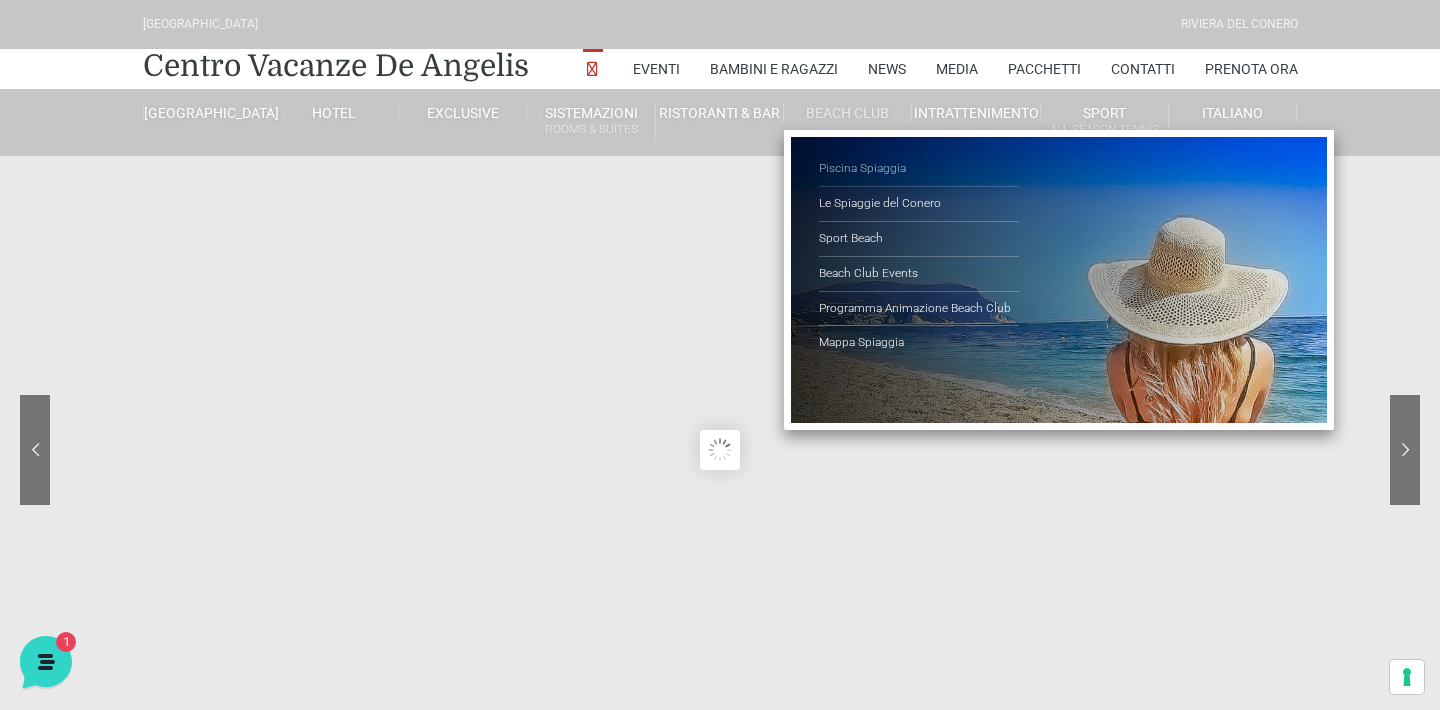 click on "Piscina Spiaggia" at bounding box center (919, 169) 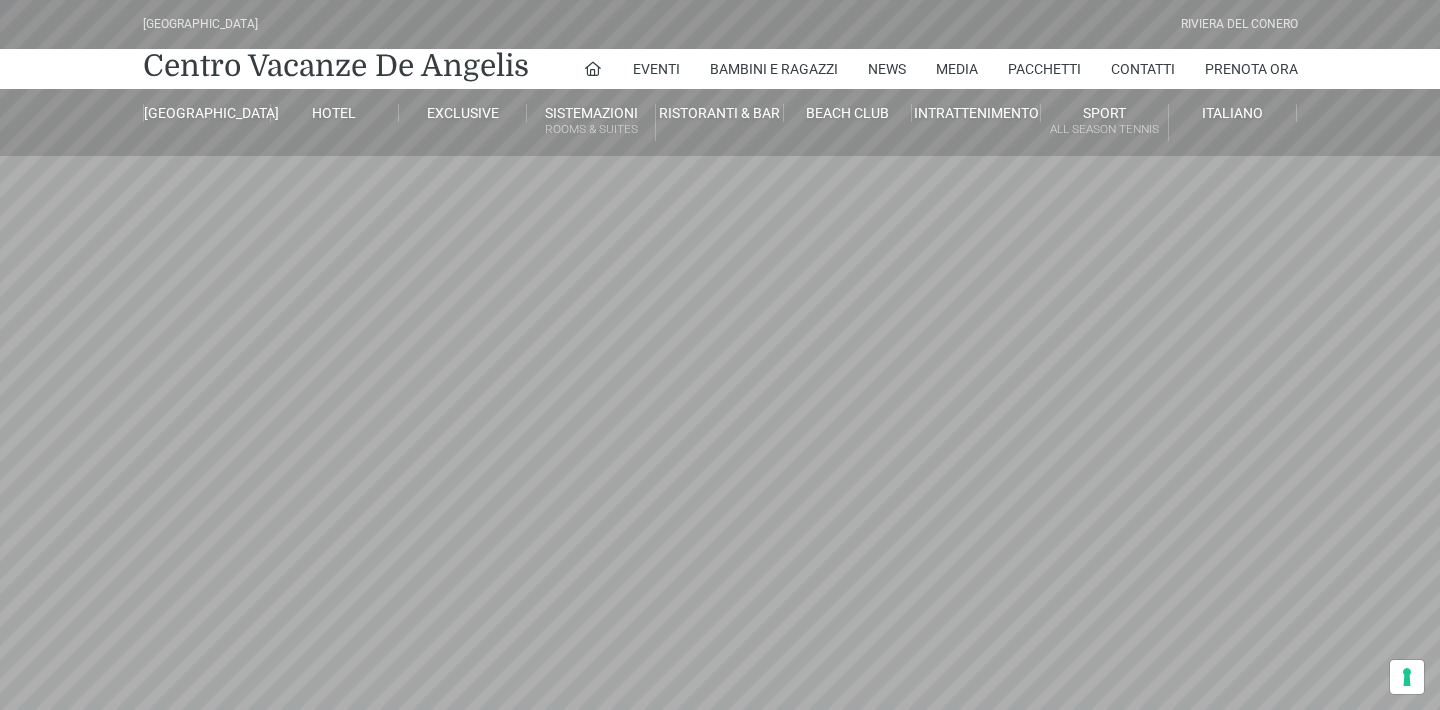 scroll, scrollTop: 0, scrollLeft: 0, axis: both 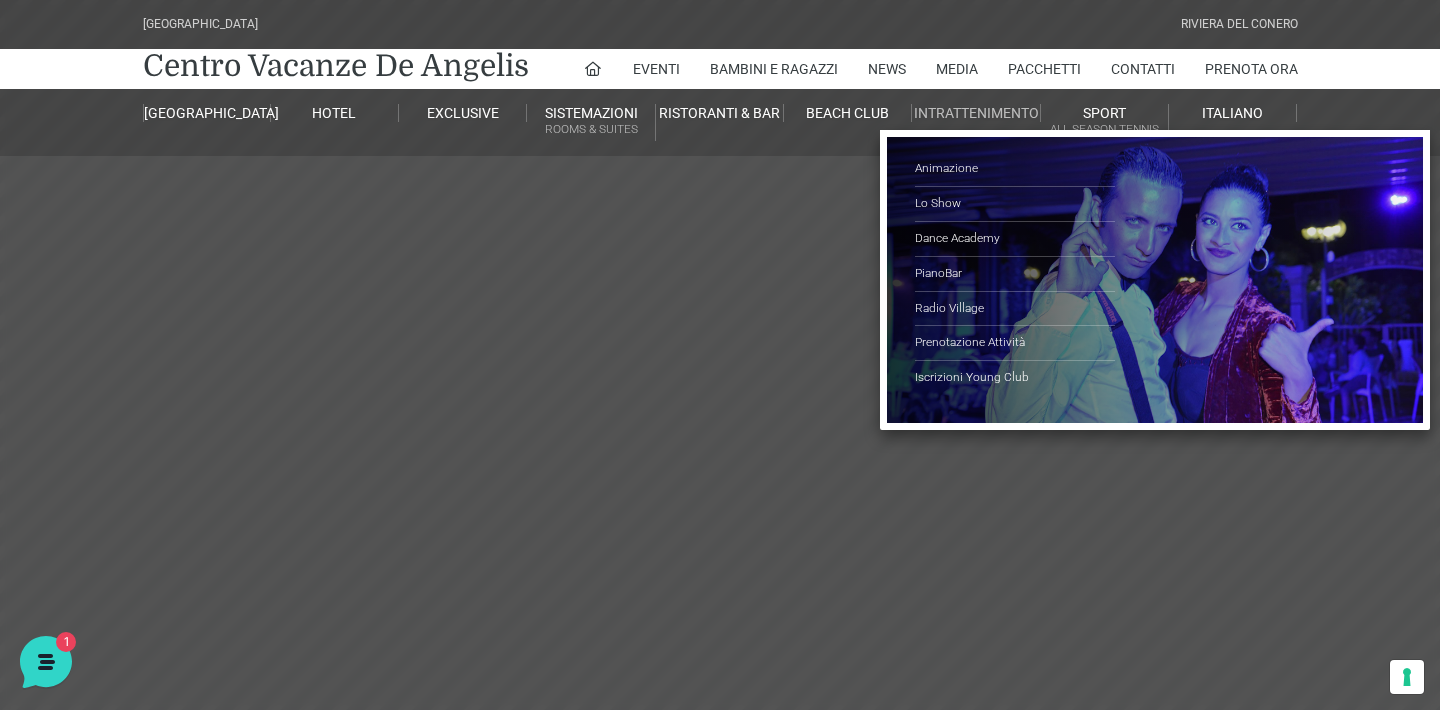 click on "Intrattenimento" at bounding box center [976, 113] 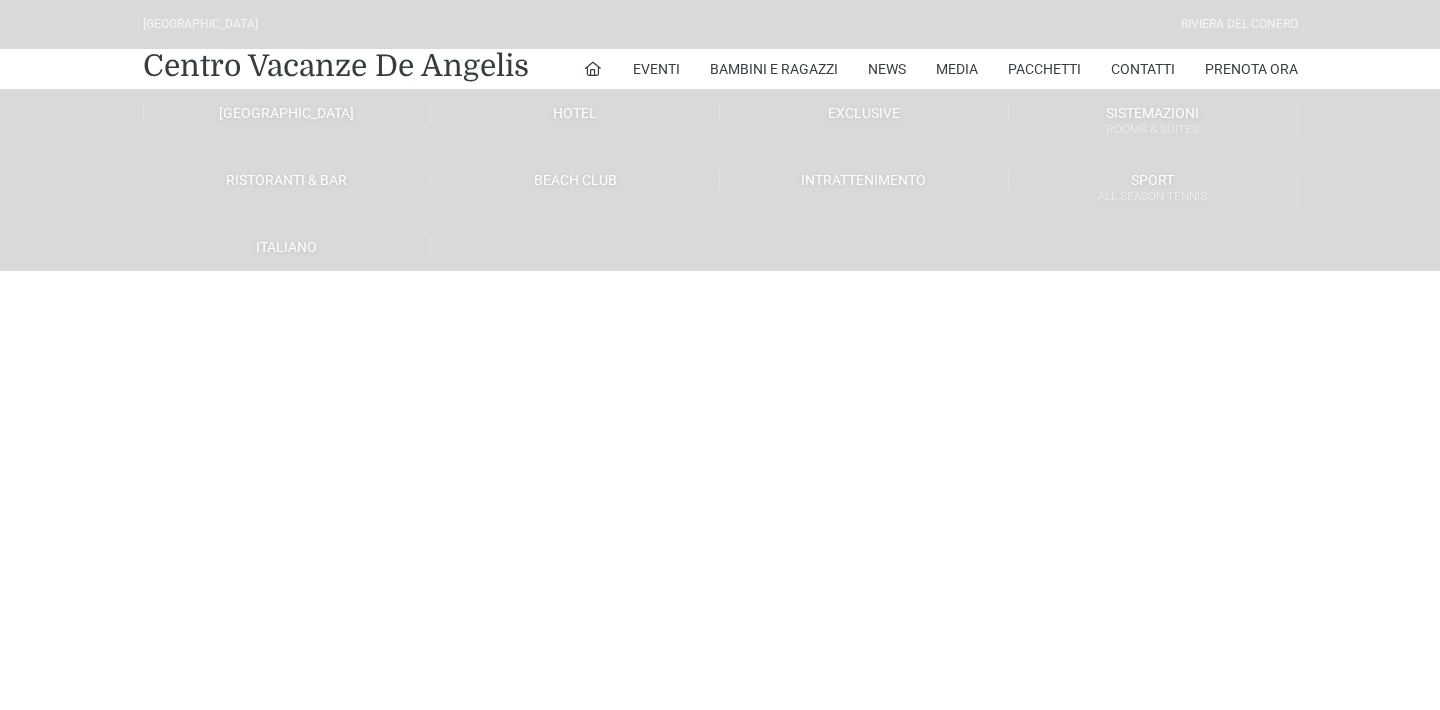 scroll, scrollTop: 0, scrollLeft: 0, axis: both 